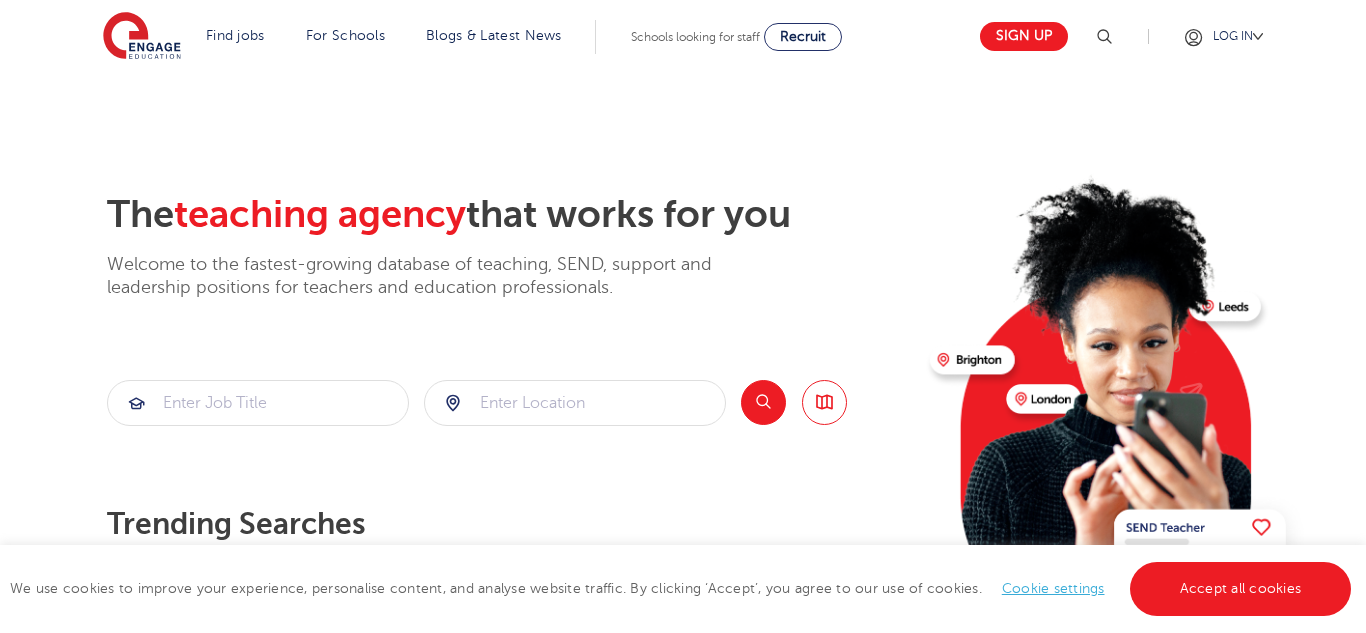 scroll, scrollTop: 0, scrollLeft: 0, axis: both 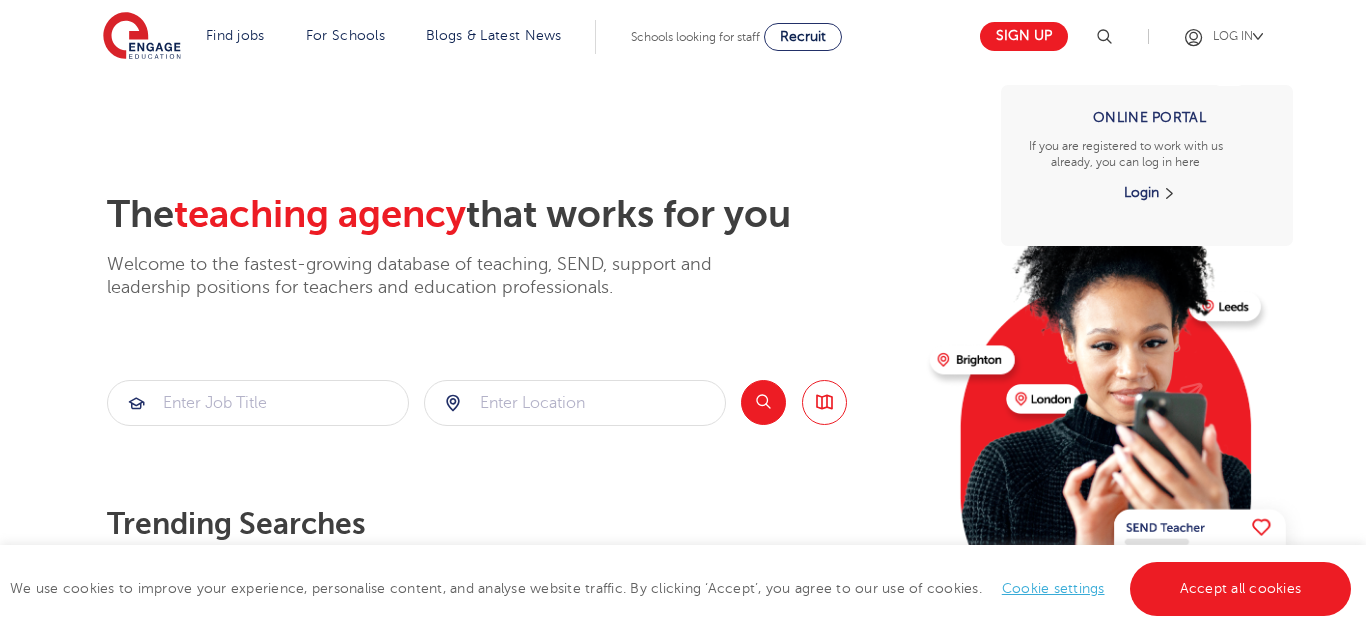click on "Online Portal
If you are registered to work with us
already, you can log in here
Login" at bounding box center (1147, 206) 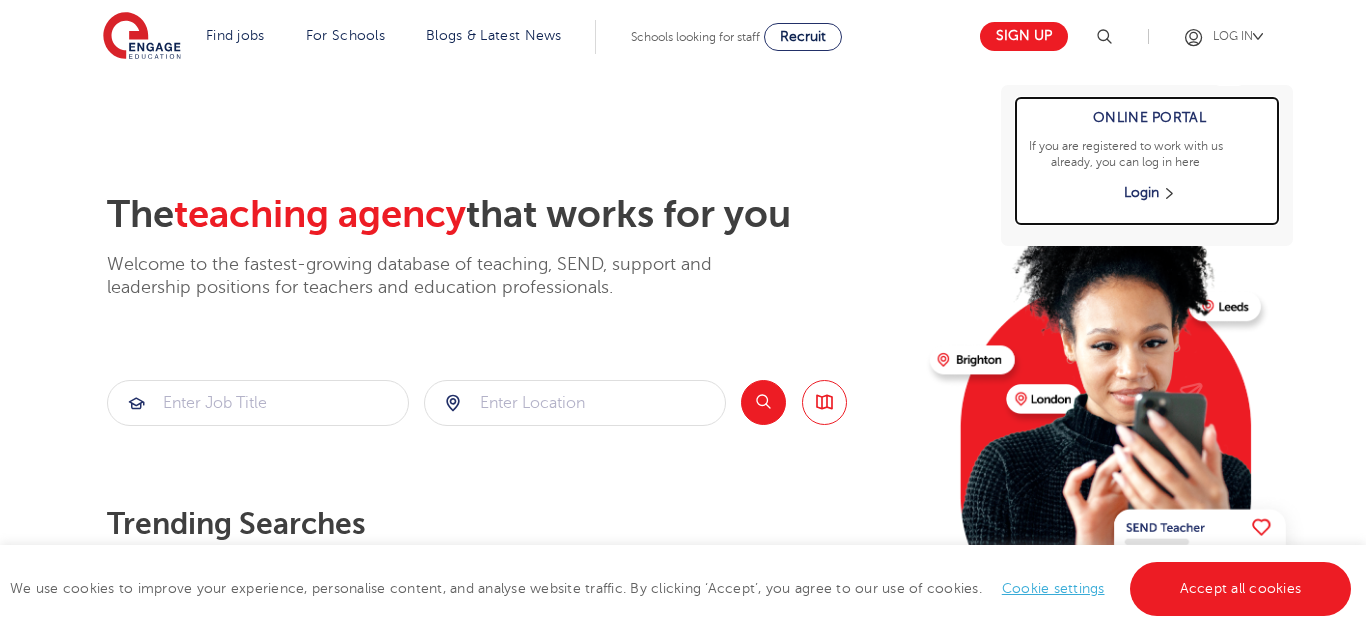 click on "Login" at bounding box center (1149, 193) 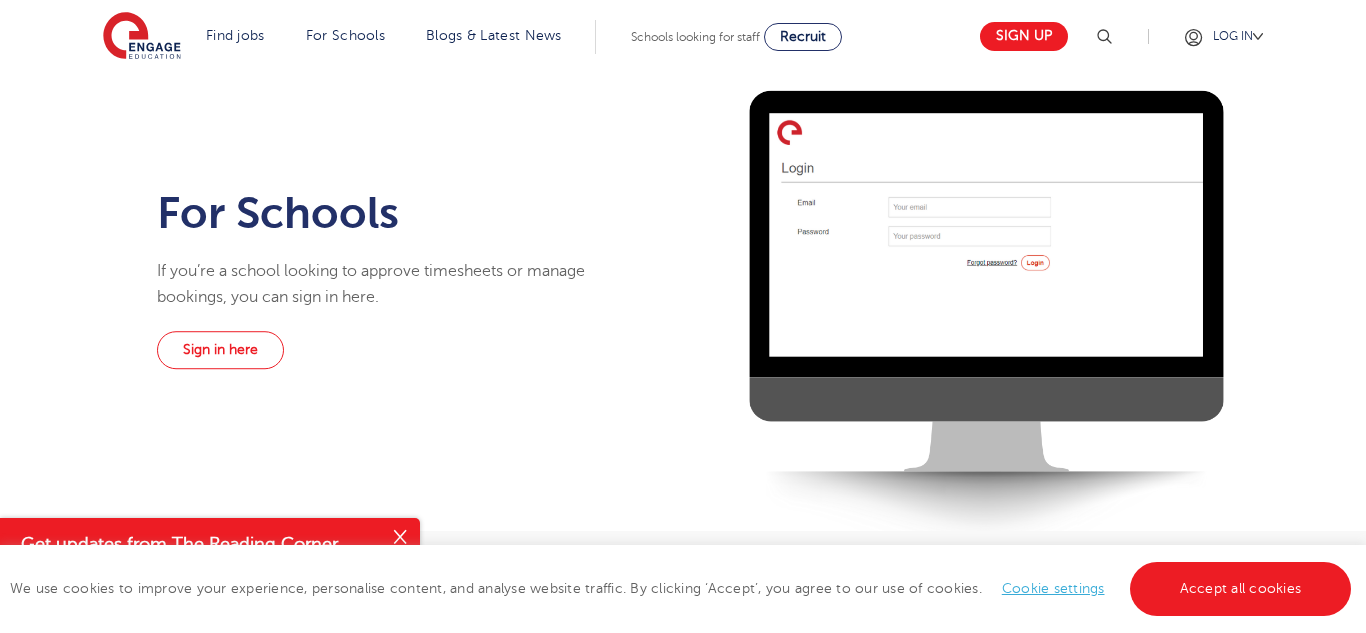 scroll, scrollTop: 480, scrollLeft: 0, axis: vertical 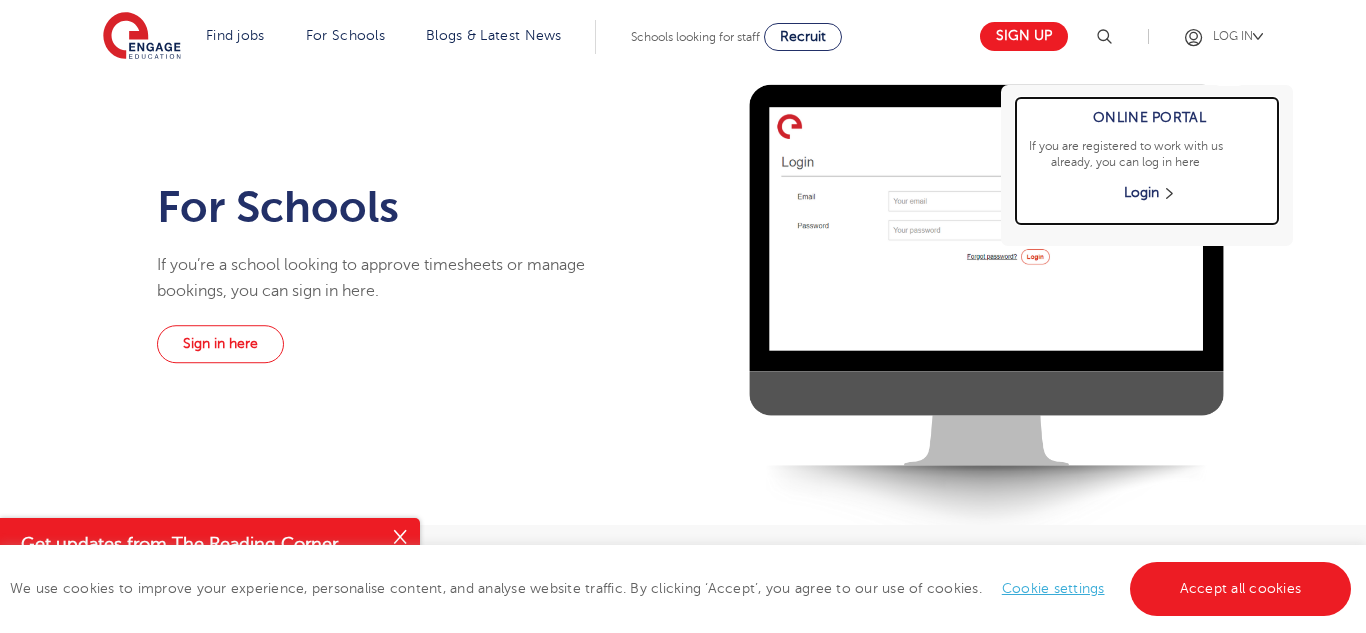 click on "Online Portal
If you are registered to work with us
already, you can log in here
Login" at bounding box center (1147, 161) 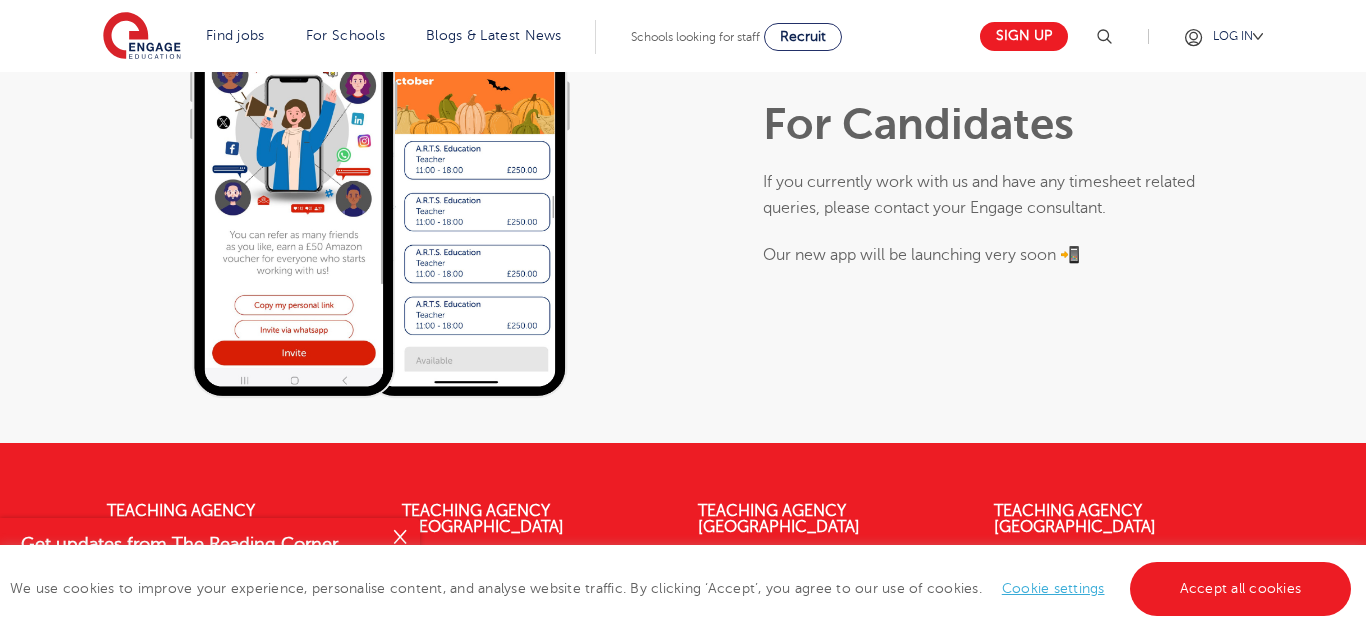 scroll, scrollTop: 1006, scrollLeft: 0, axis: vertical 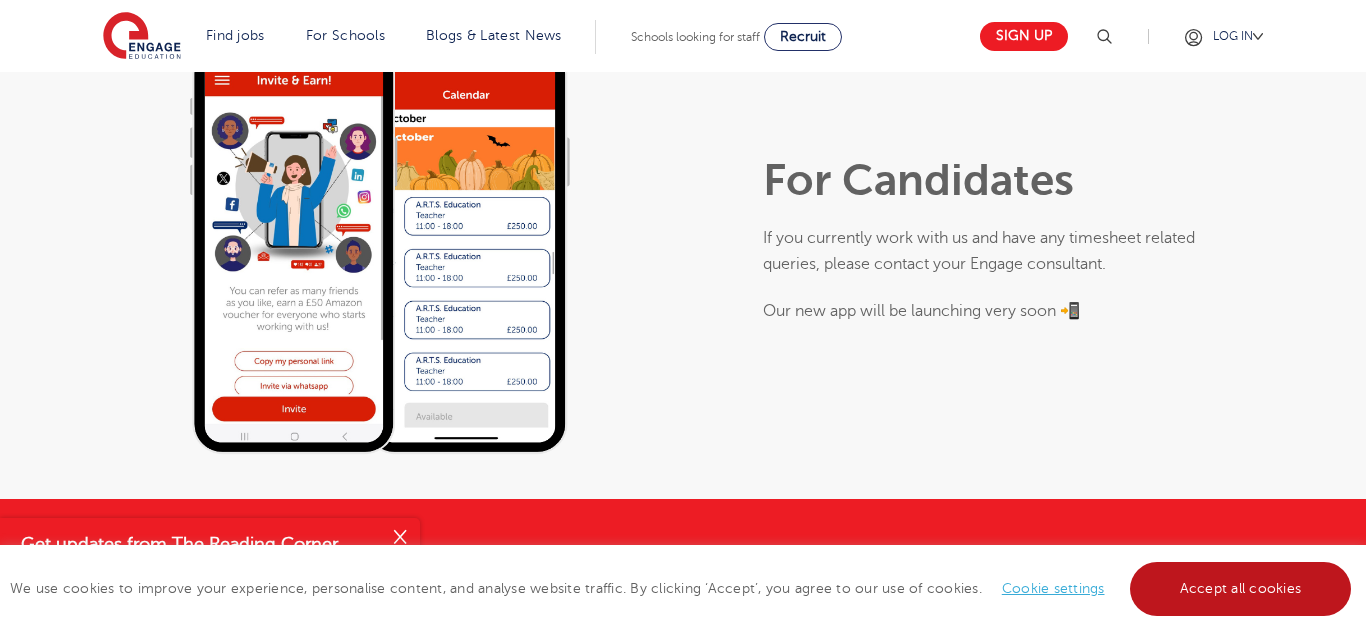 click on "Accept all cookies" at bounding box center [1241, 589] 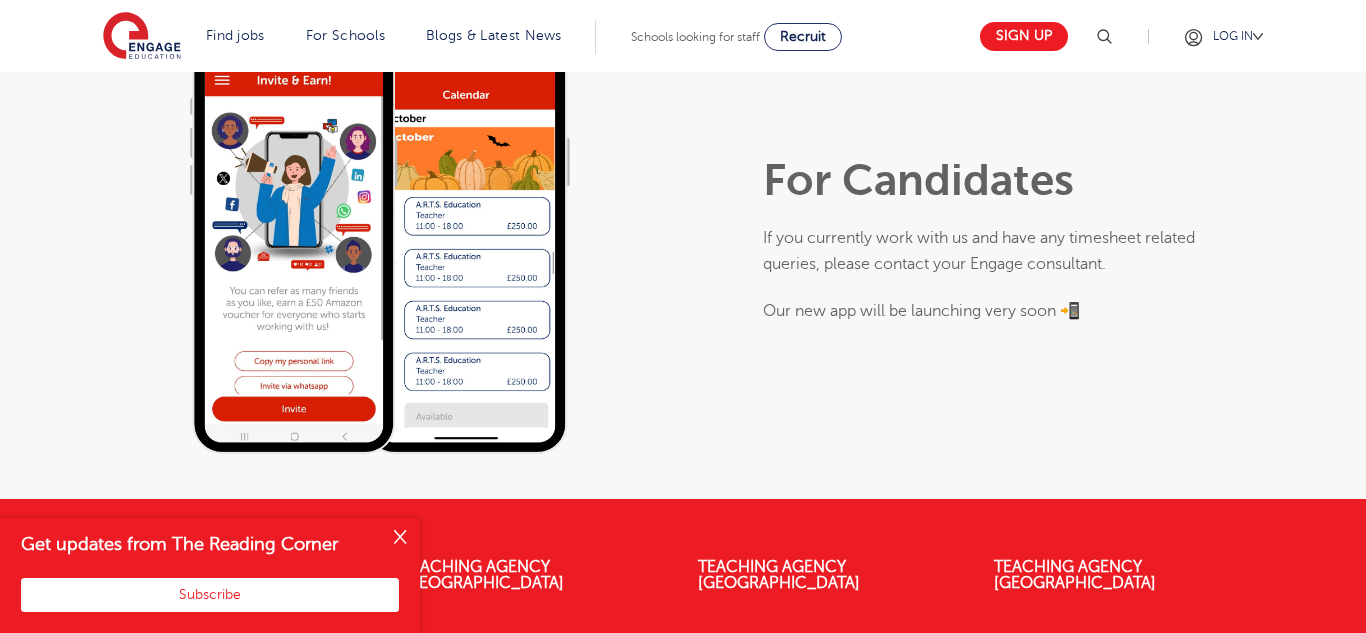 click at bounding box center (1104, 37) 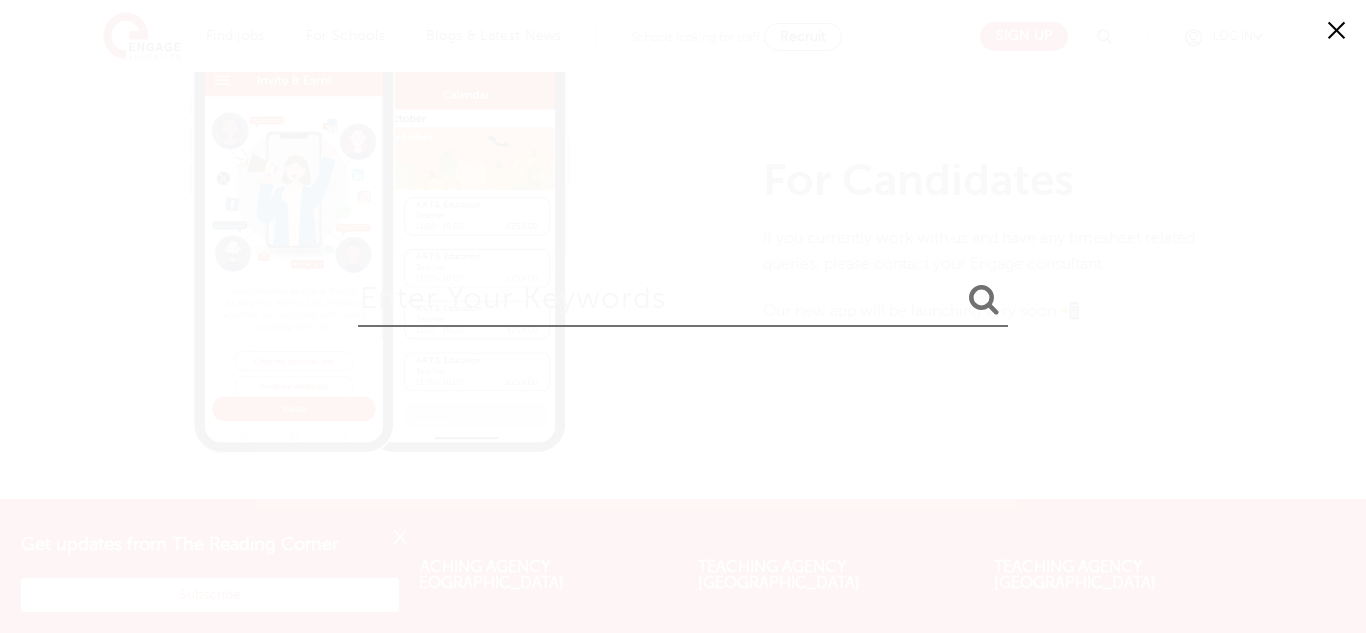 click at bounding box center (683, 294) 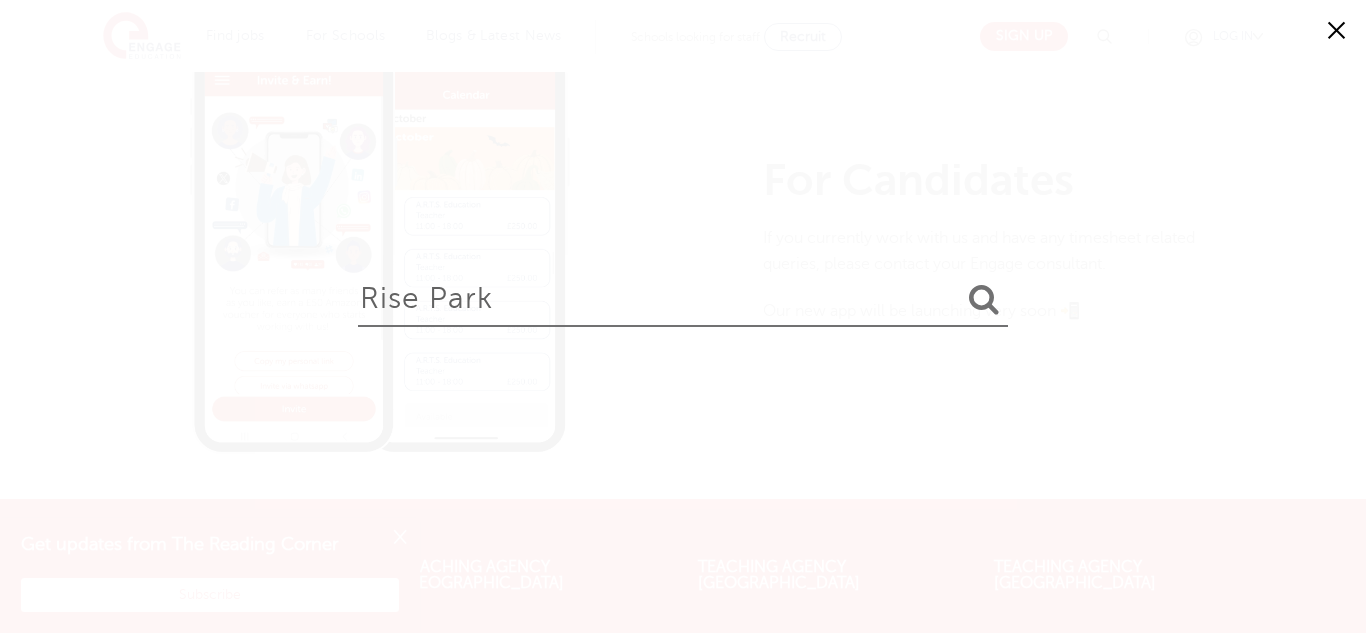 type on "rise park" 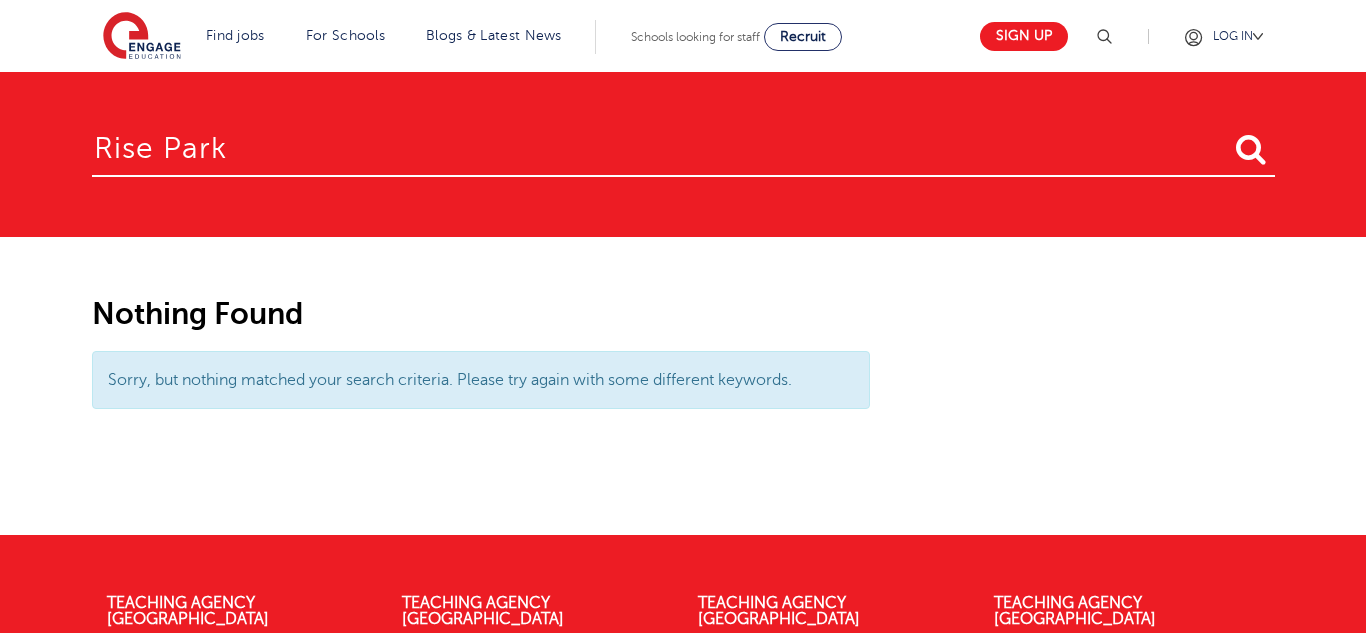 scroll, scrollTop: 0, scrollLeft: 0, axis: both 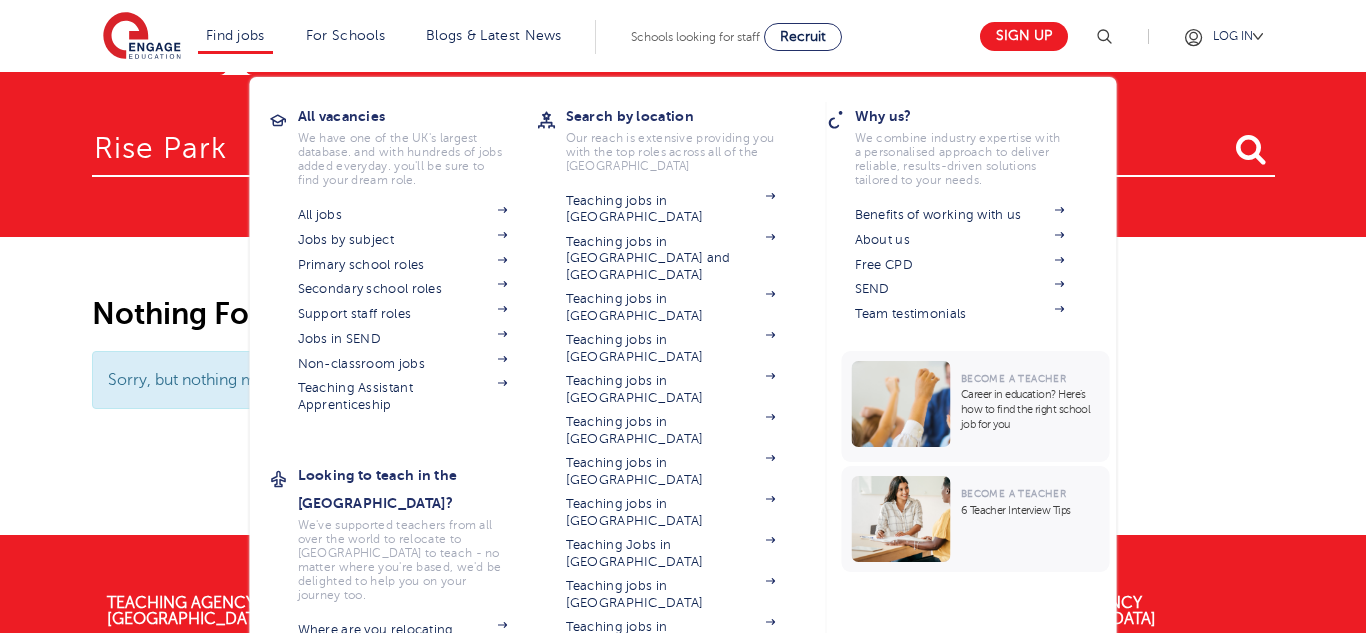 click on "Find jobs
All vacancies
We have one of the UK's largest database. and with hundreds of jobs added everyday. you'll be sure to find your dream role.
All jobs
Jobs by subject
Primary school roles
Secondary school roles
Support staff roles
Jobs in SEND SEND" at bounding box center [235, 37] 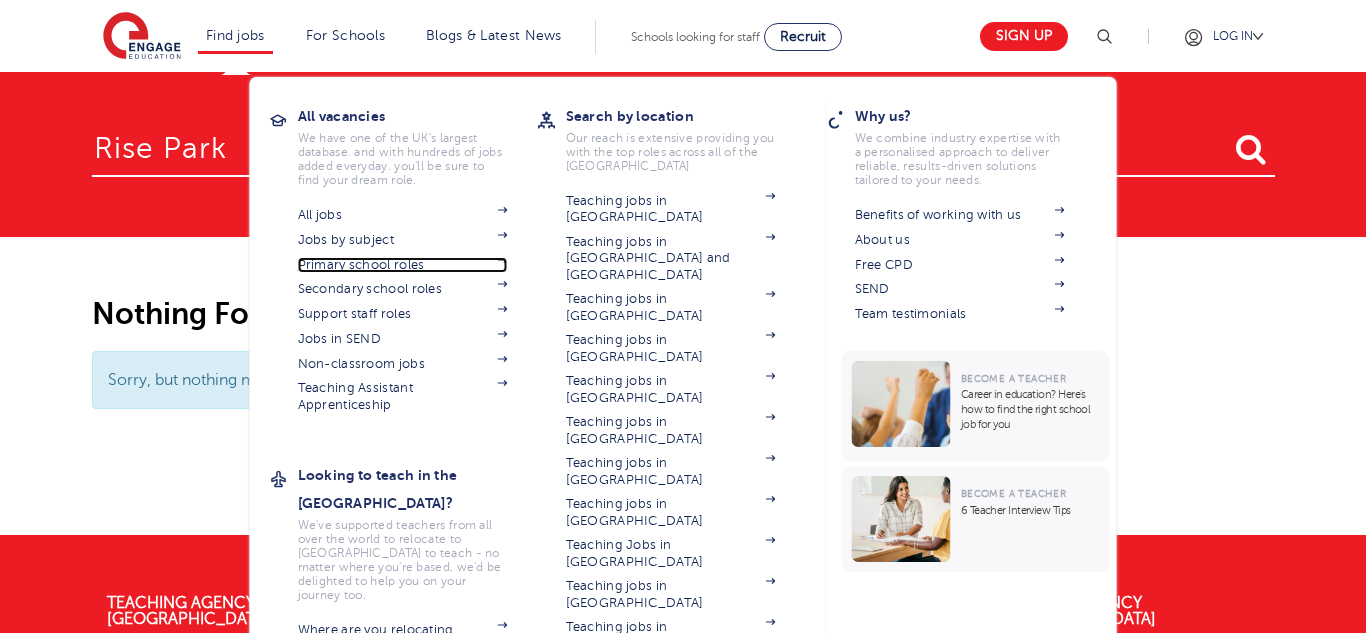 click on "Primary school roles" at bounding box center (403, 265) 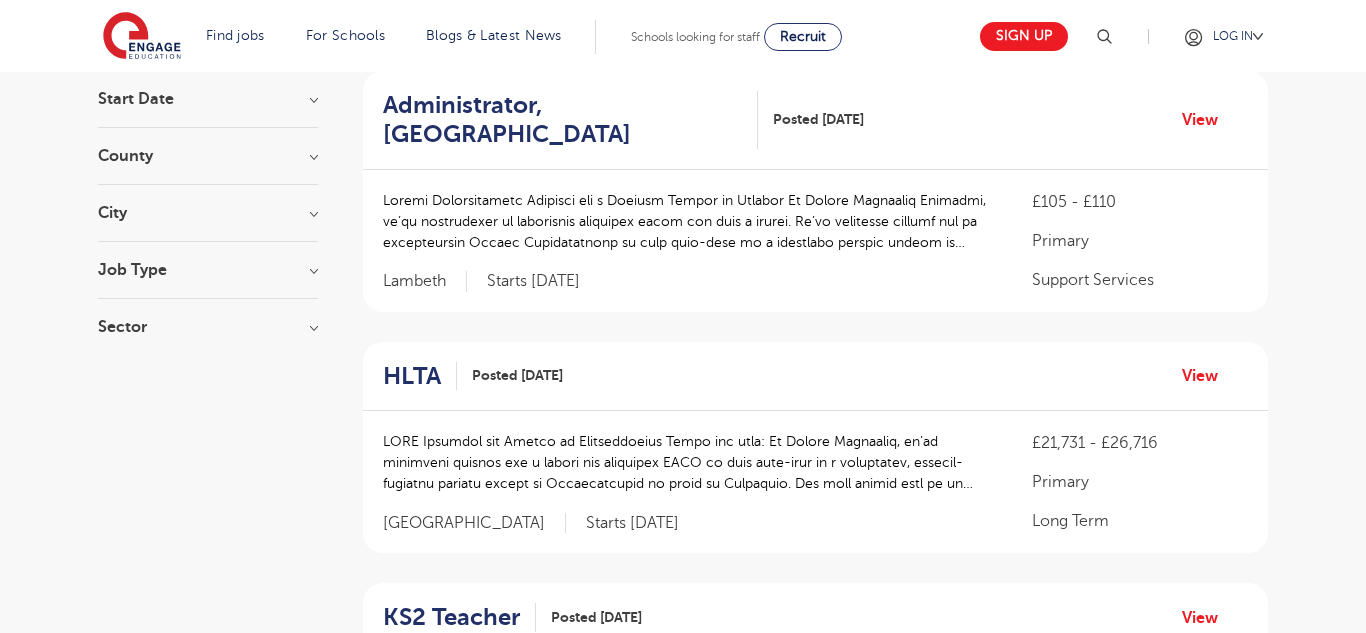 scroll, scrollTop: 200, scrollLeft: 0, axis: vertical 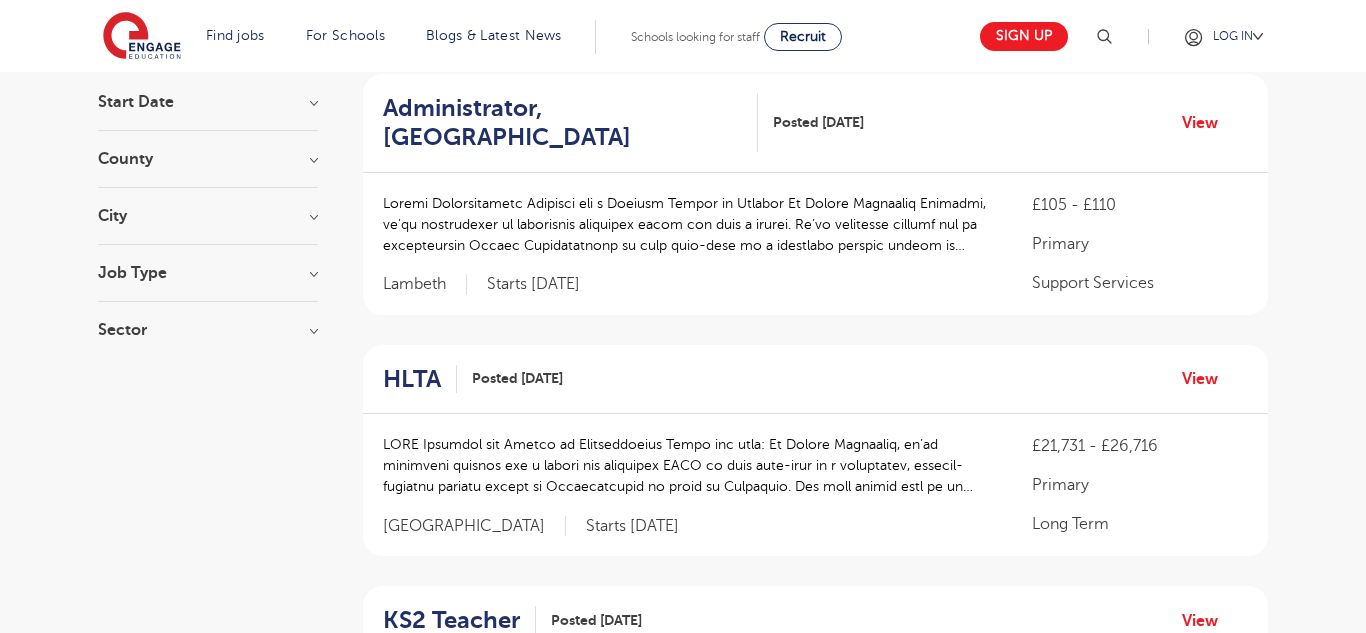 click on "City" at bounding box center (208, 216) 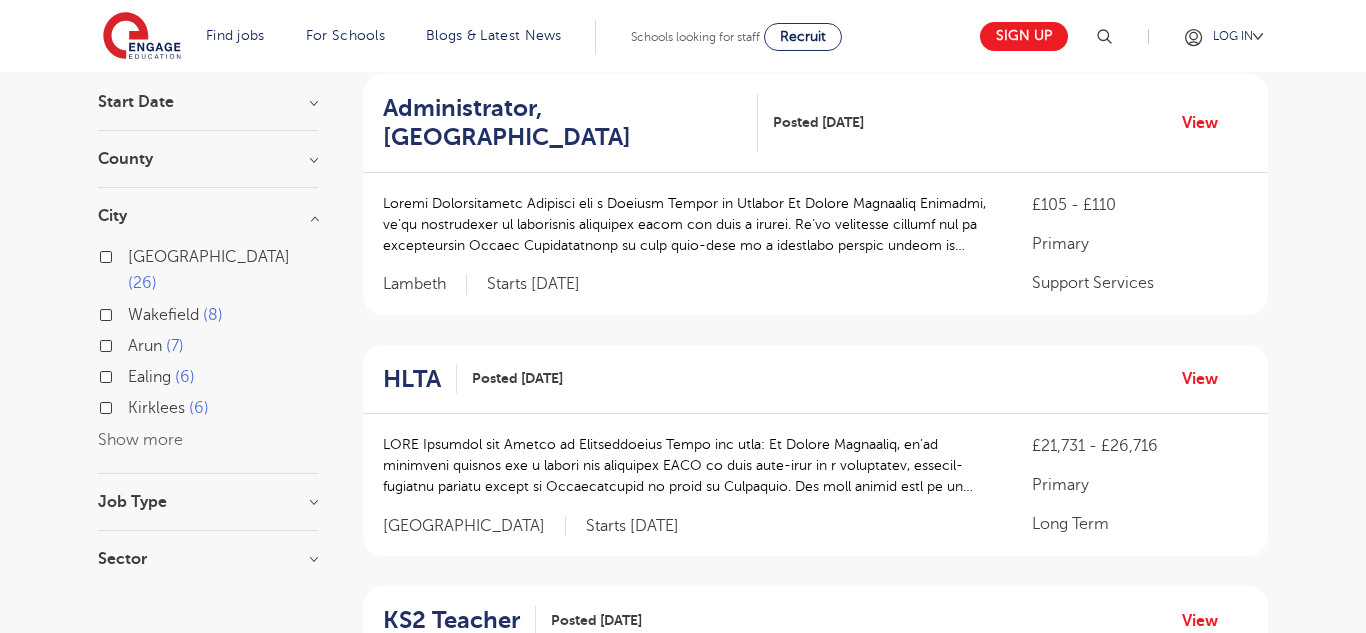 click on "City     Leeds   26       Wakefield   8       Arun   7       Ealing   6       Kirklees   6   Show more" at bounding box center [208, 341] 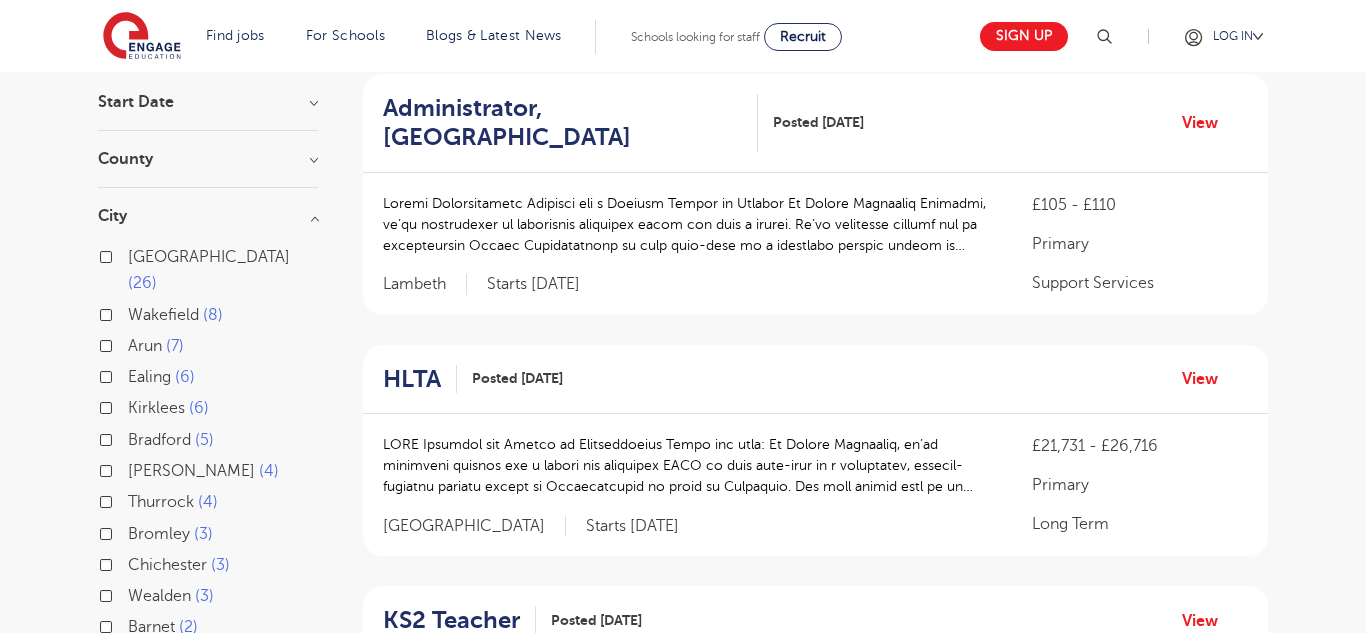 type 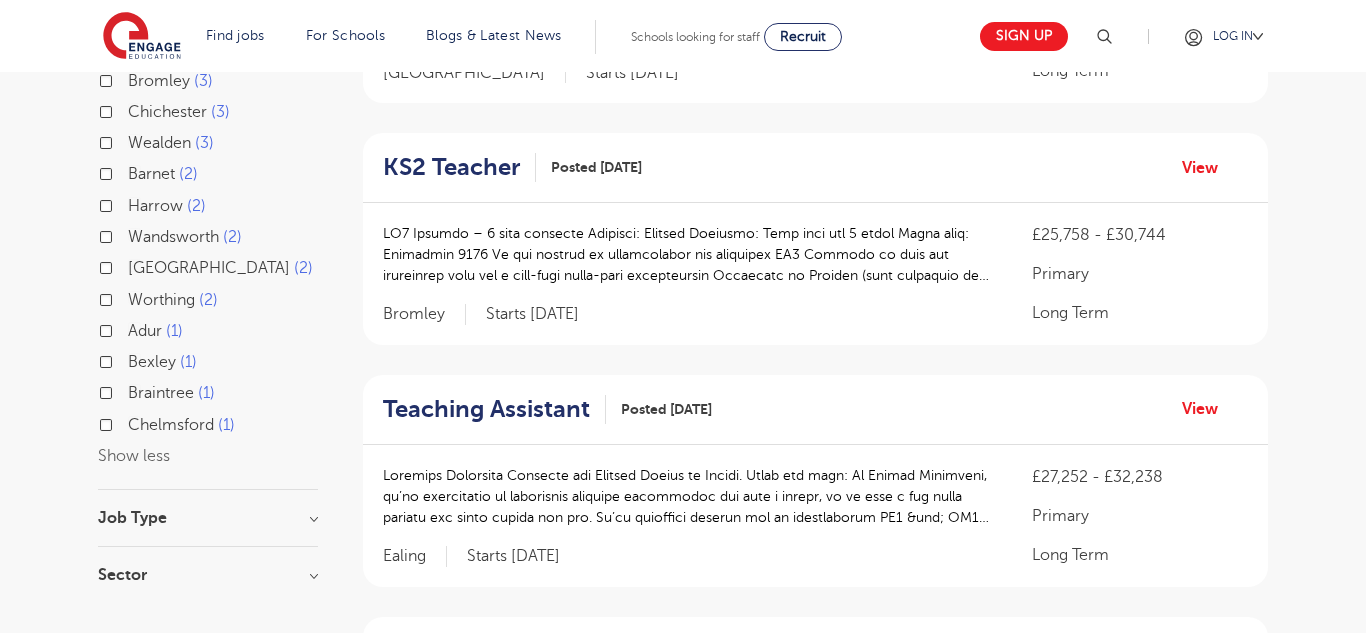 scroll, scrollTop: 658, scrollLeft: 0, axis: vertical 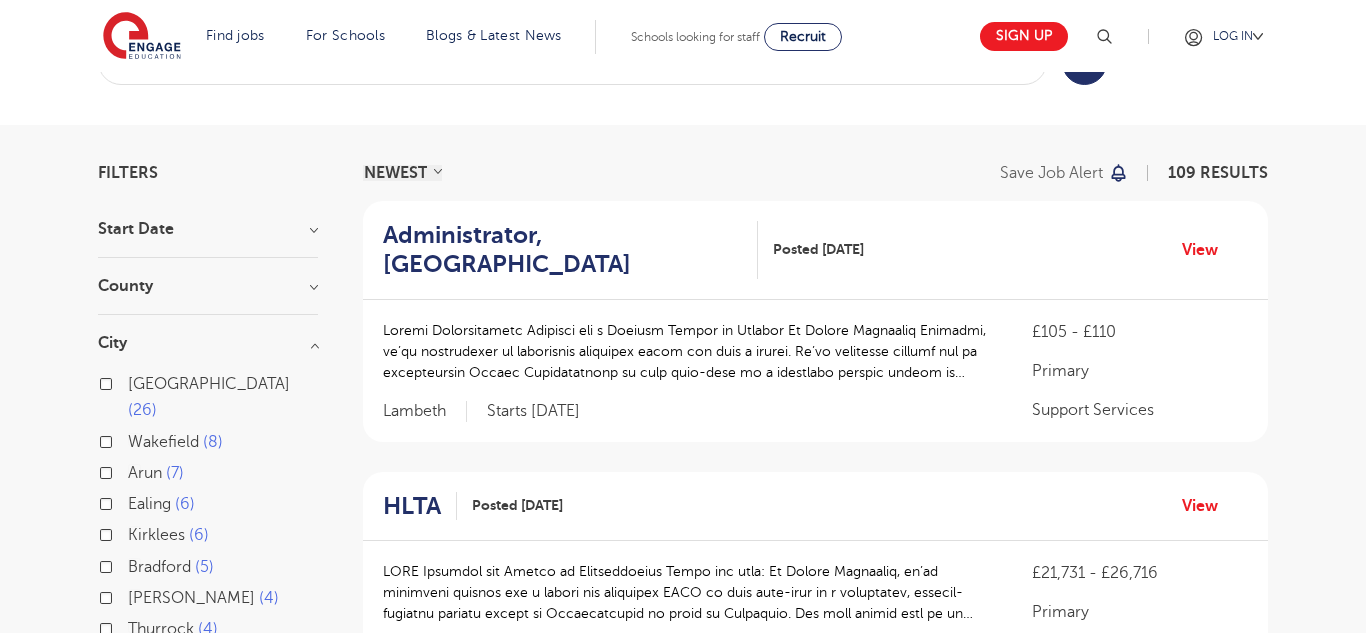click on "Start Date     September   107       July   2   Show more County     Leeds   26       West Sussex   17       Wakefield   8       Ealing   6       East Sussex   6   Show more City     Leeds   26       Wakefield   8       Arun   7       Ealing   6       Kirklees   6       Bradford   5       Brent   4       Thurrock   4       Bromley   3       Chichester   3       Wealden   3       Barnet   2       Harrow   2       Wandsworth   2       Westminster   2       Worthing   2       Adur   1       Bexley   1       Braintree   1       Chelmsford   1   Show less Job Type     Long Term   84       Daily Supply   12       SEND   9       Support Services   3       Permanent   1   Sector     Short Term   207       Primary   109       Secondary   84       Long Term   72       All Through   29   Show more" at bounding box center (208, 702) 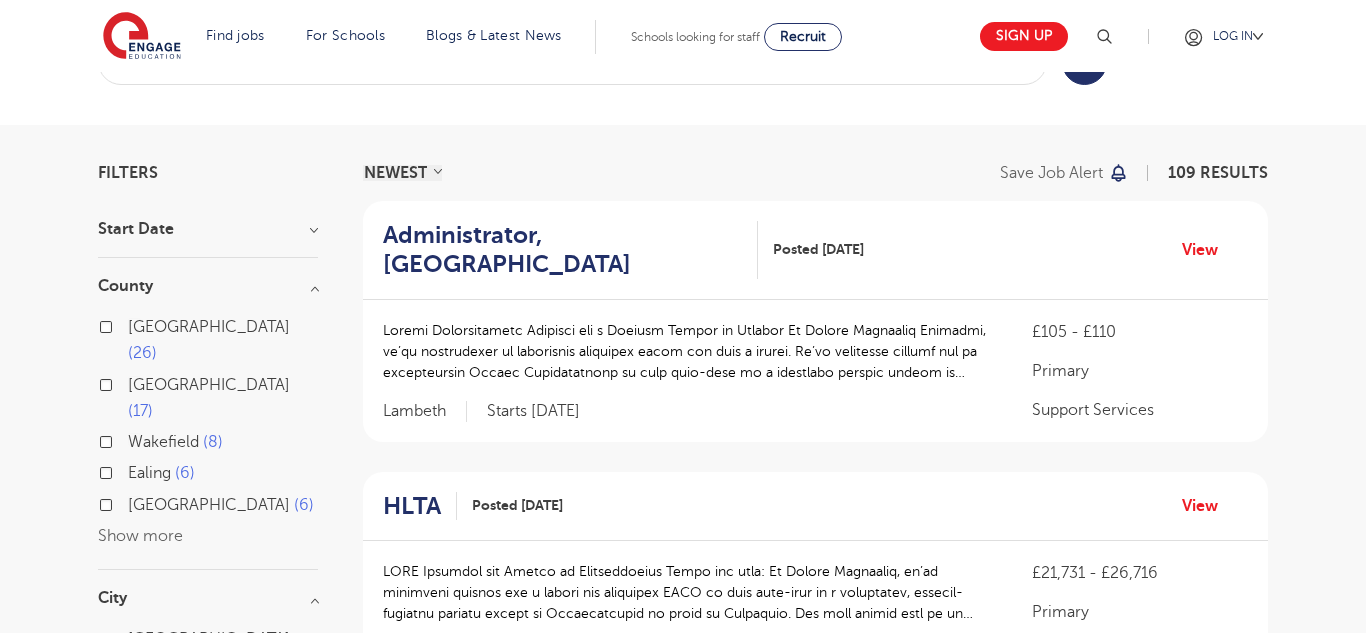 click on "Show more" at bounding box center (140, 536) 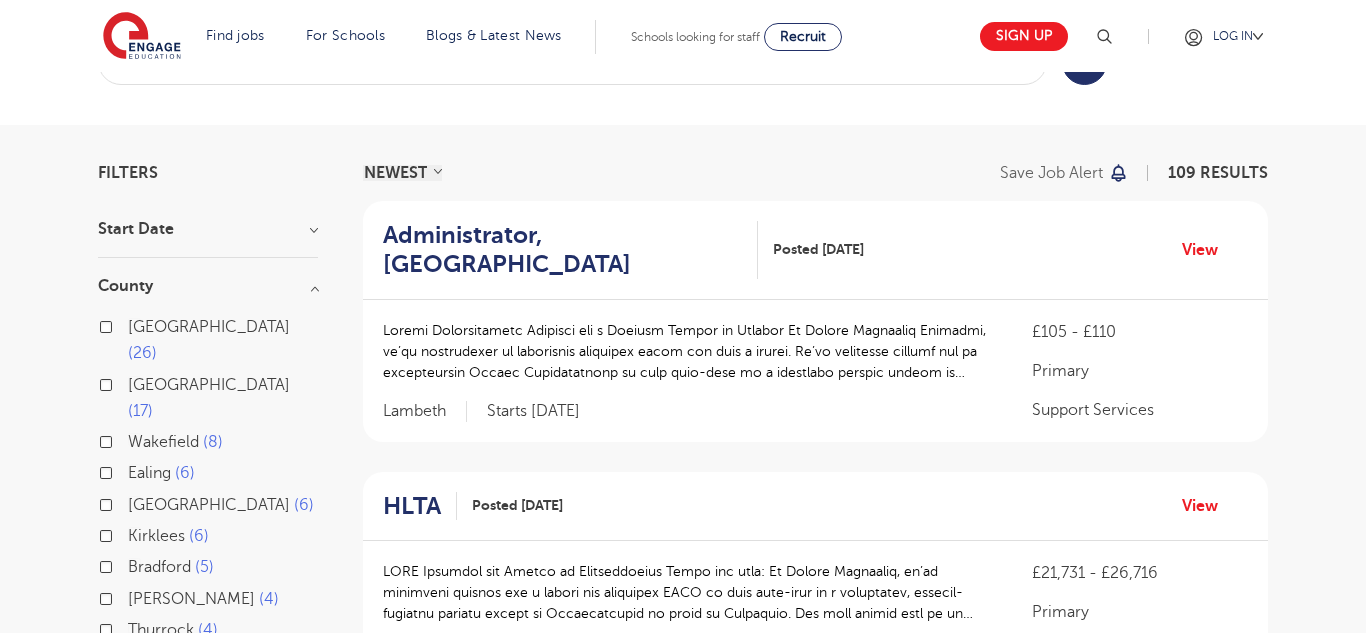 type 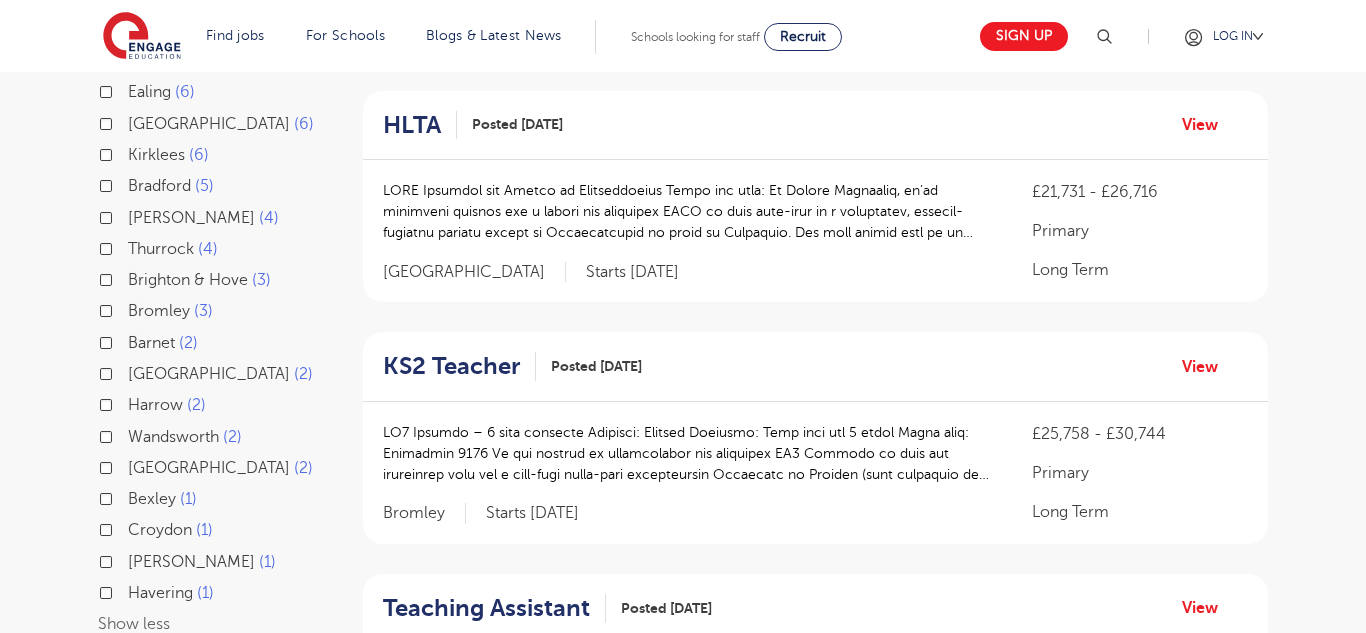 scroll, scrollTop: 473, scrollLeft: 0, axis: vertical 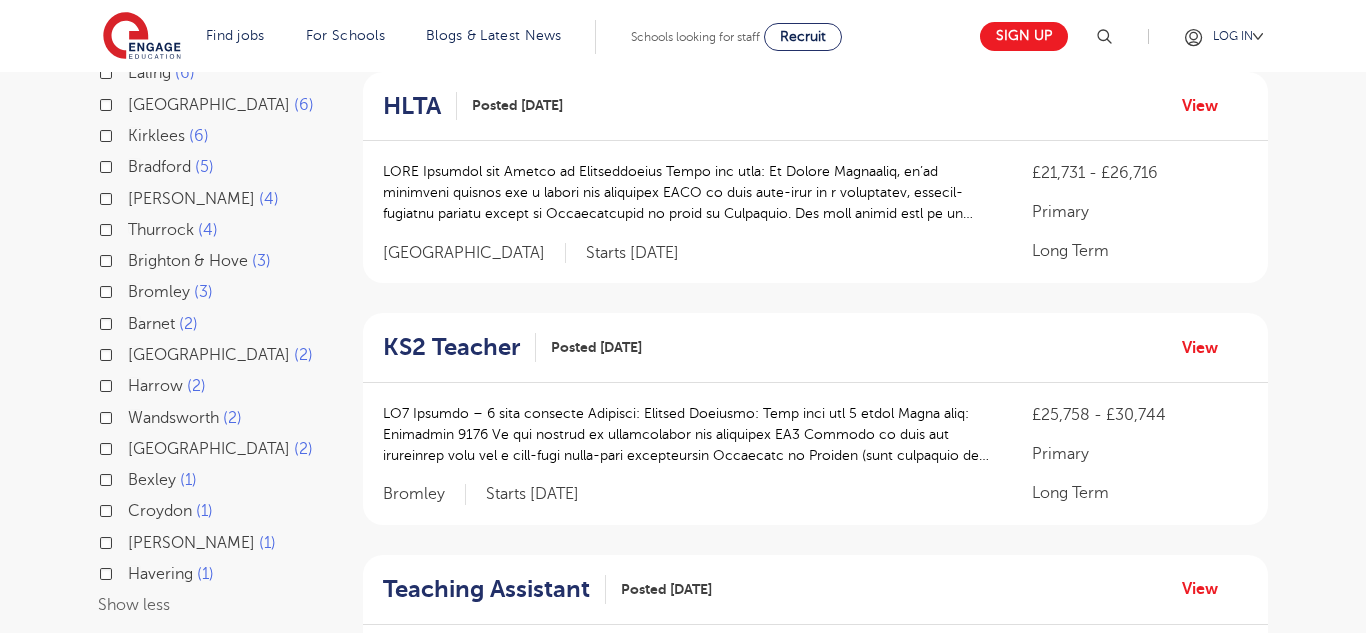 click on "Essex" at bounding box center [209, 355] 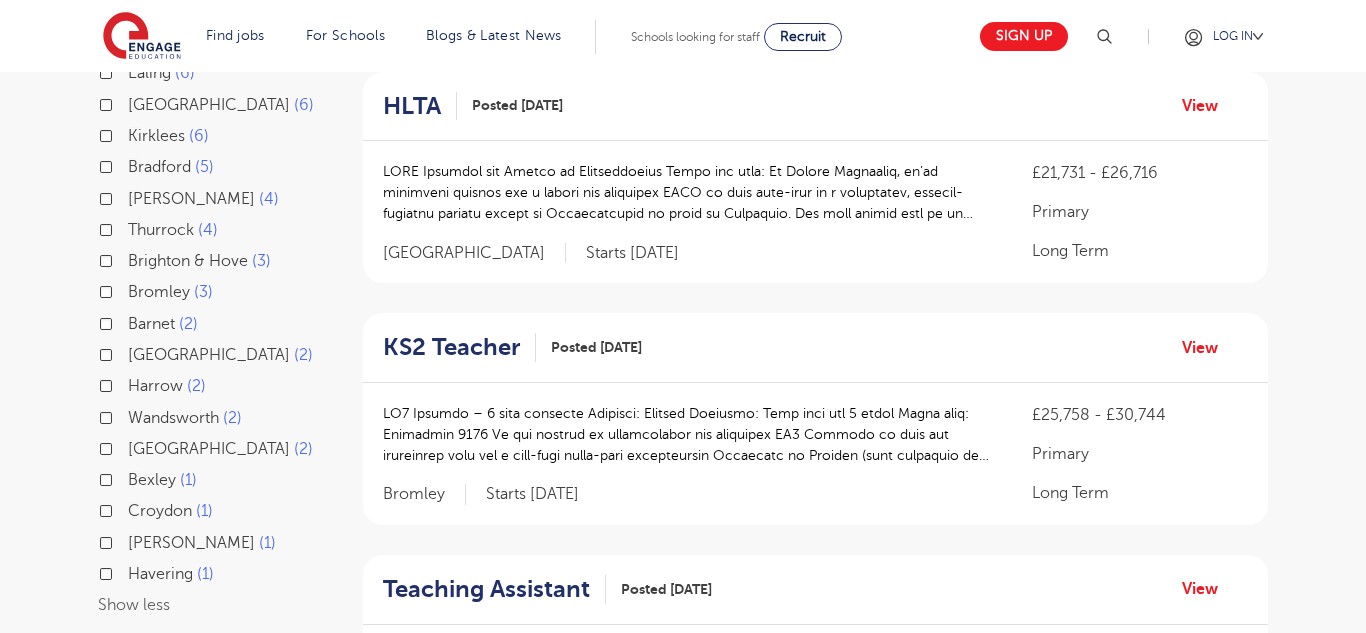 click on "Essex   2" at bounding box center (134, 352) 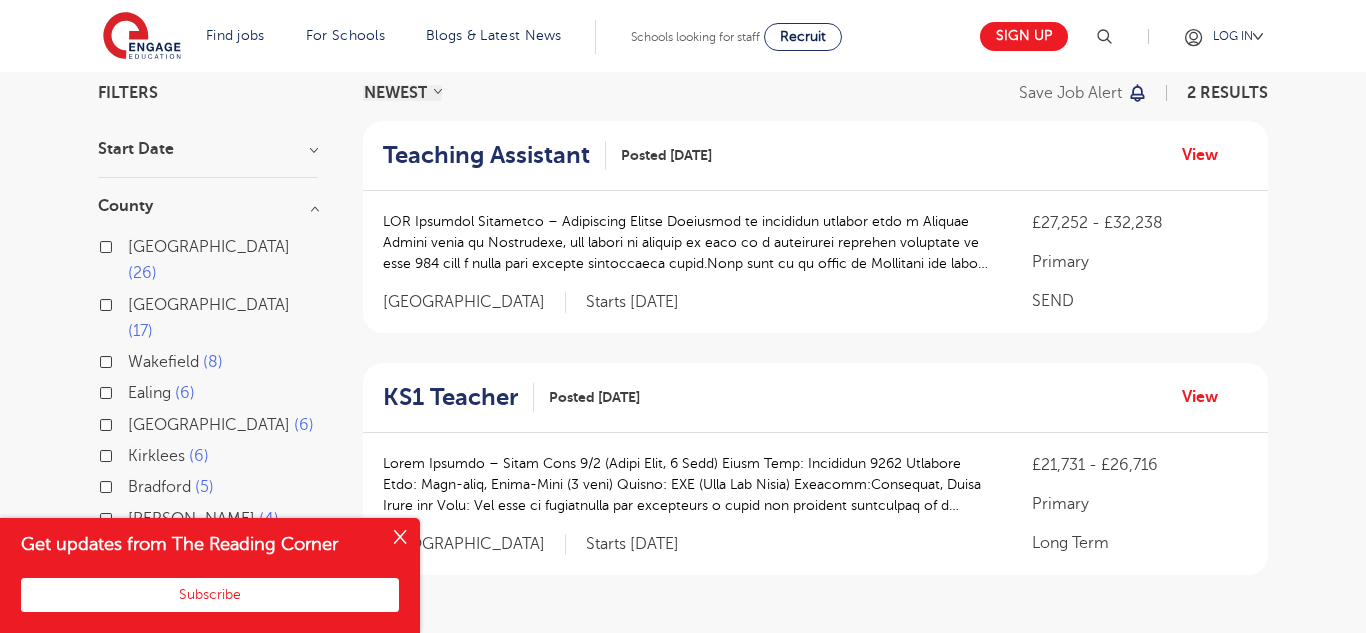 scroll, scrollTop: 73, scrollLeft: 0, axis: vertical 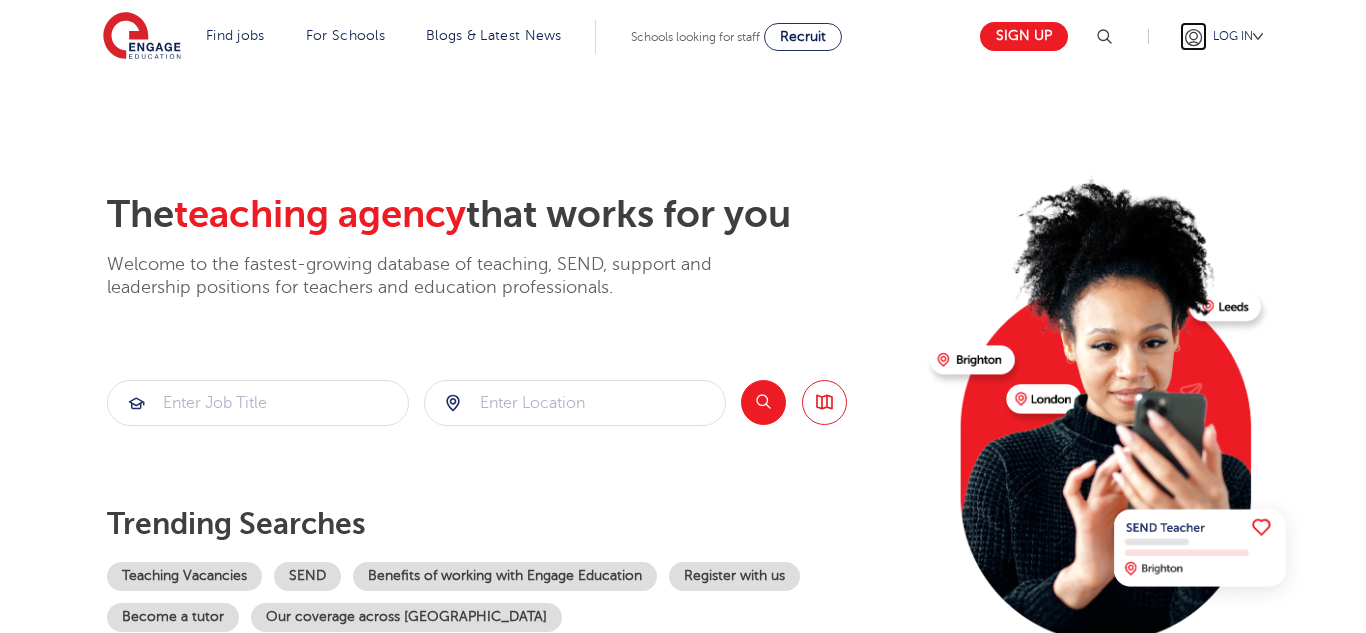 click at bounding box center (1193, 37) 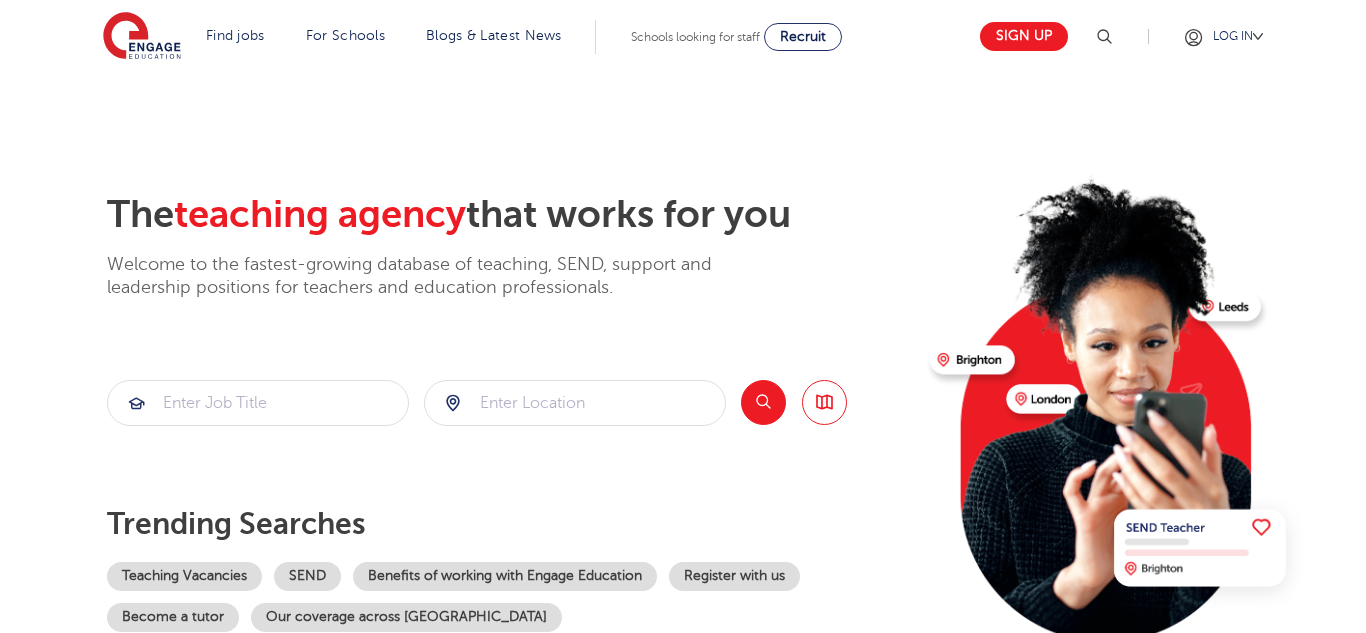 scroll, scrollTop: 0, scrollLeft: 0, axis: both 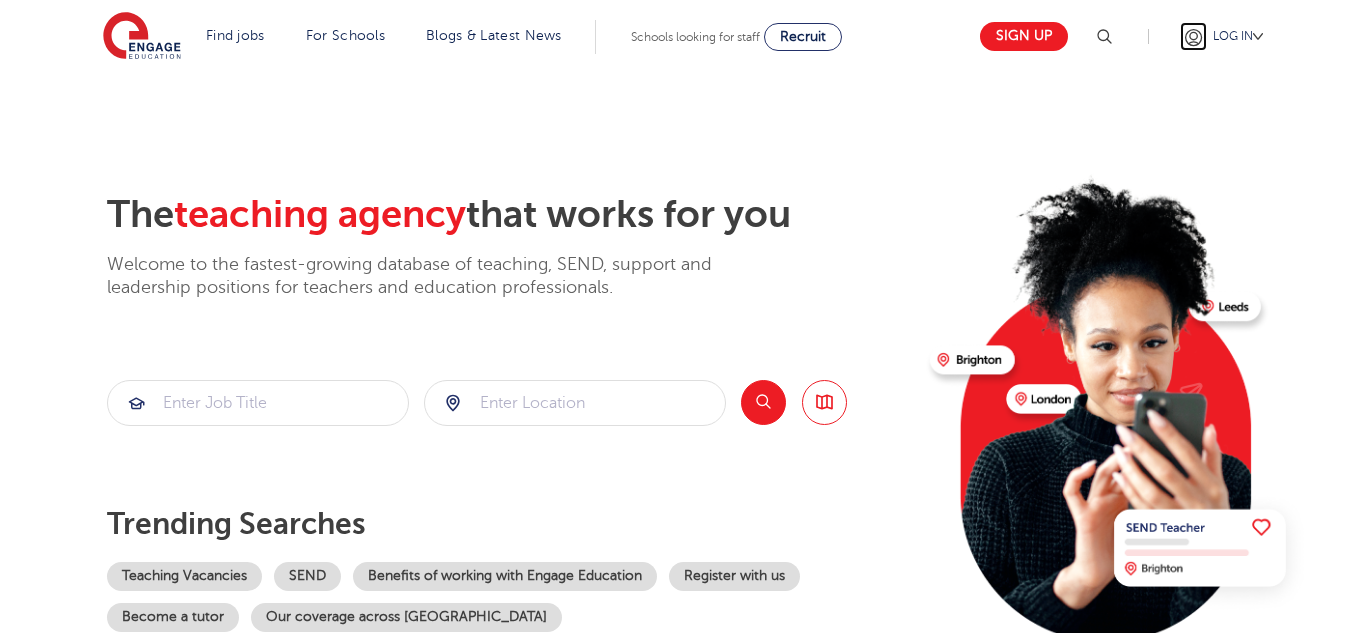 click at bounding box center (1193, 37) 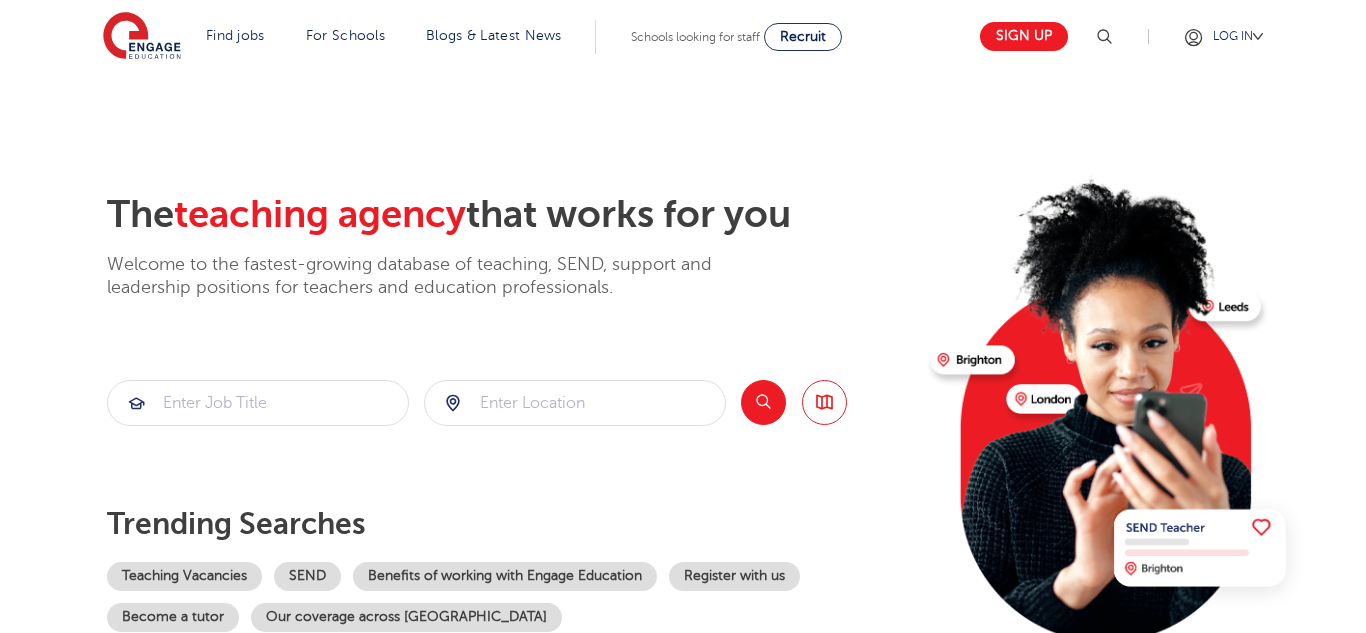 scroll, scrollTop: 0, scrollLeft: 0, axis: both 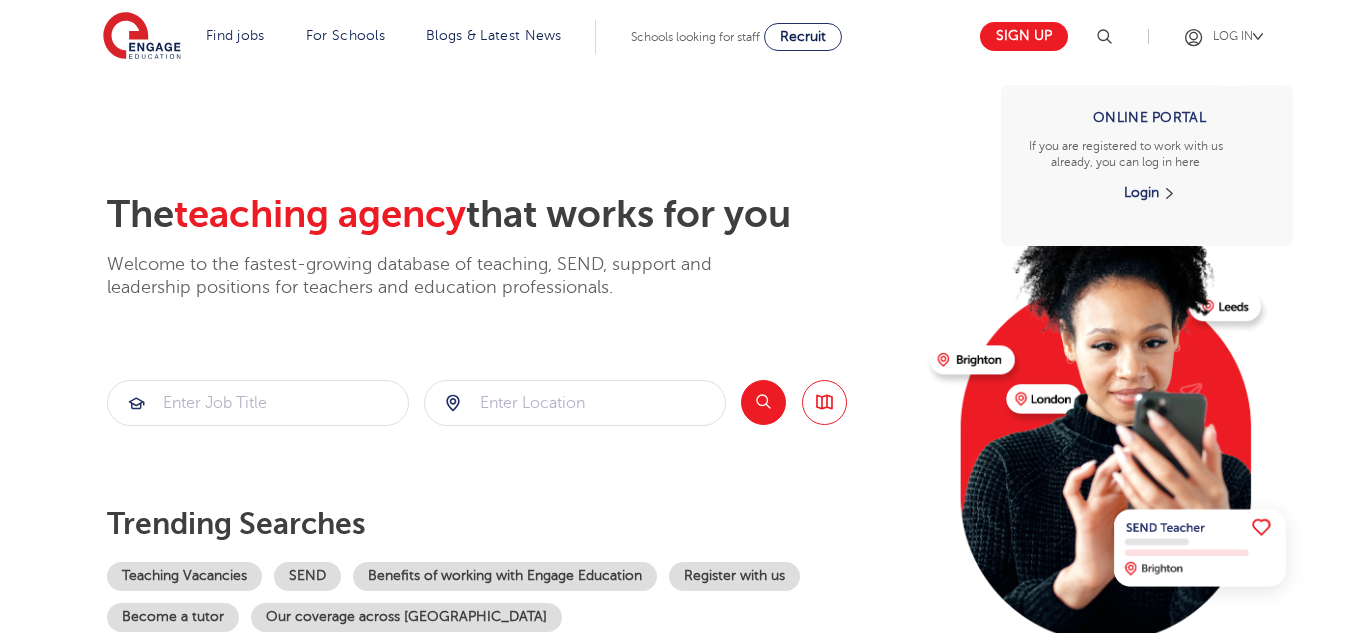 click at bounding box center [1258, 36] 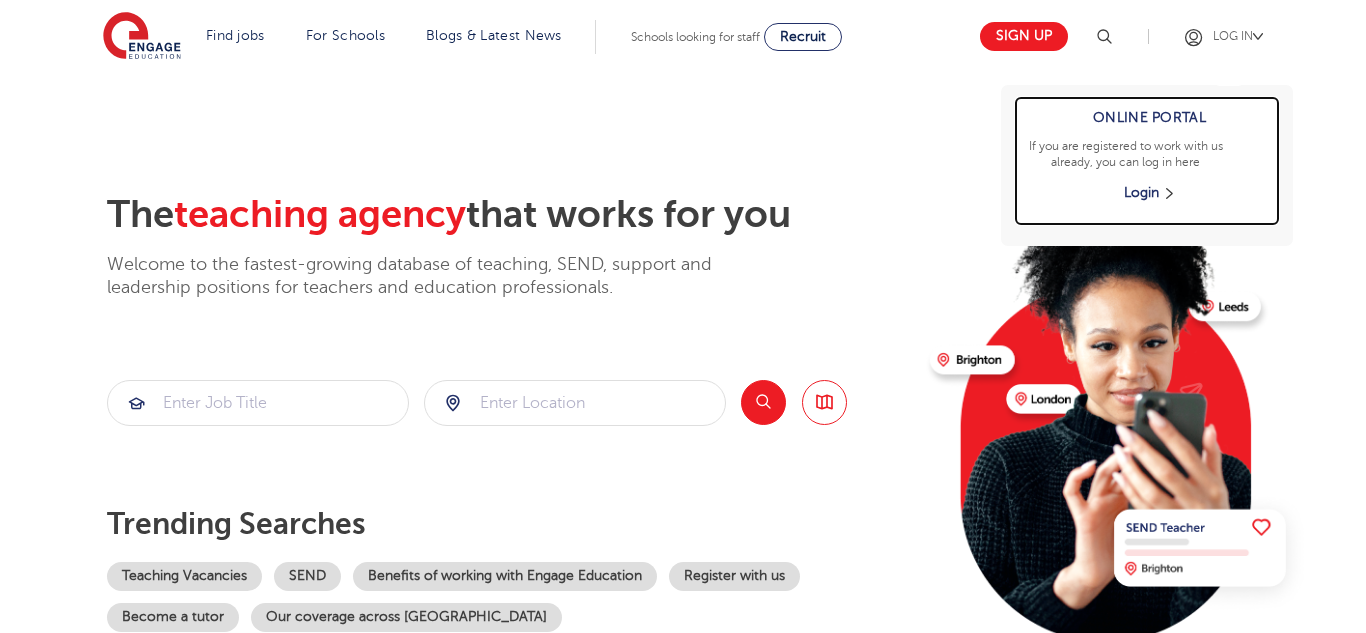 click on "If you are registered to work with us
already, you can log in here" at bounding box center [1149, 154] 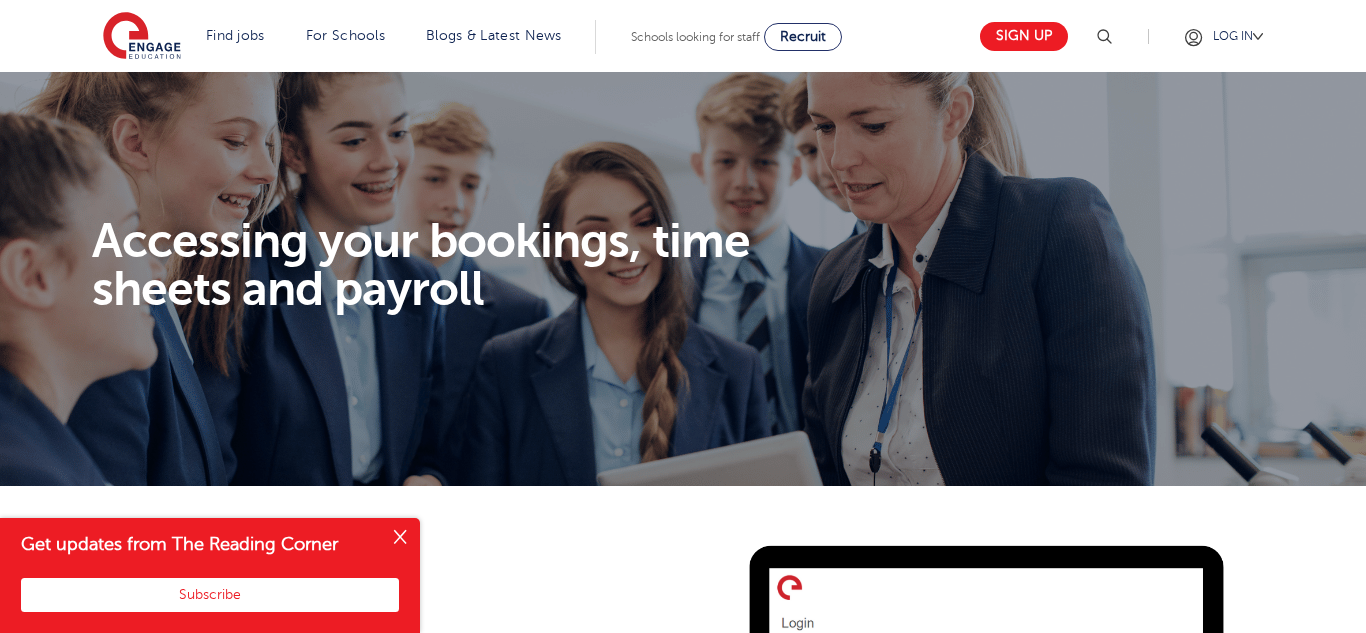 scroll, scrollTop: 0, scrollLeft: 0, axis: both 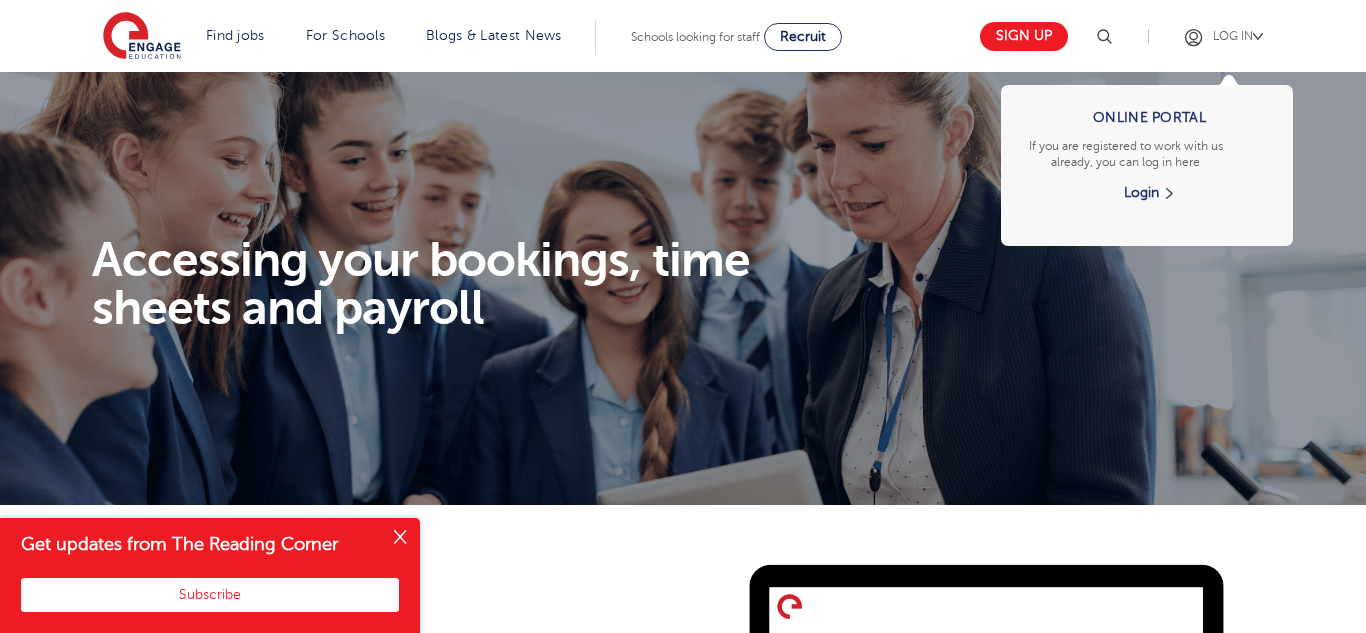 click on "LOG IN
Online Portal
If you are registered to work with us
already, you can log in here
Login" at bounding box center (1235, 36) 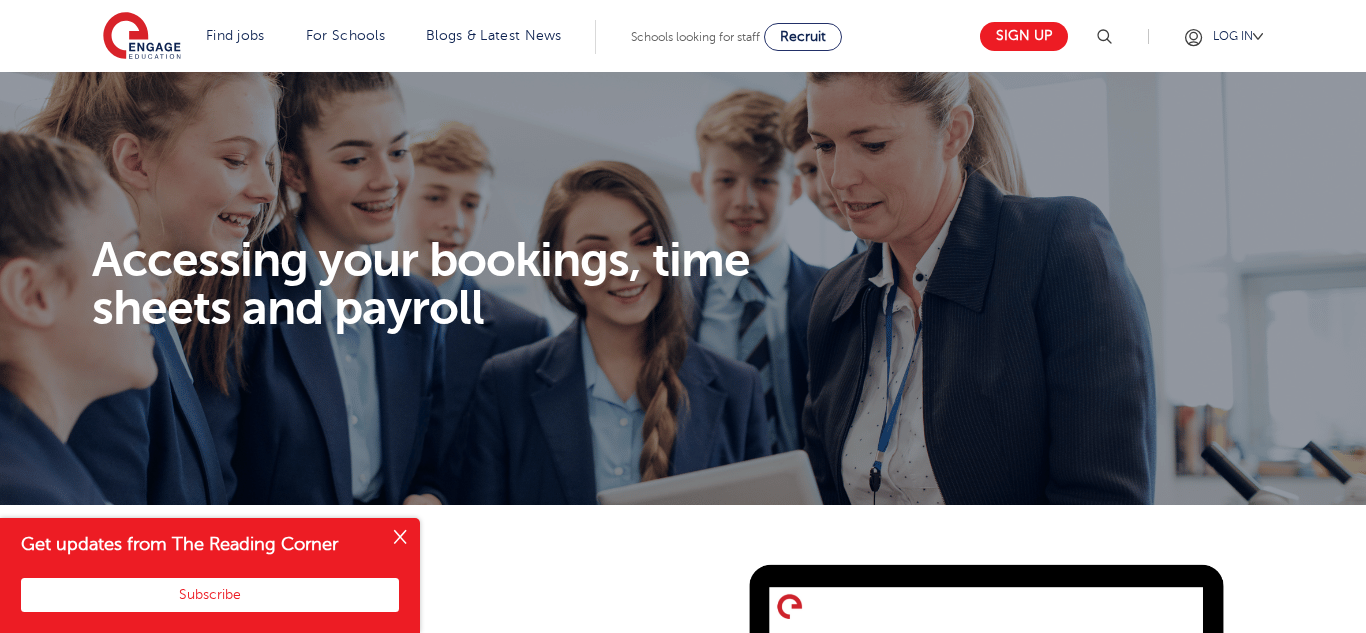 click on "Find jobs All vacancies We have one of the UK's largest database. and with hundreds of jobs added everyday. you'll be sure to find your dream role.
All jobs
Jobs by subject
Primary school roles
Secondary school roles
Support staff roles
Jobs in SEND
Non-classroom jobs
Teaching Assistant Apprenticeship
Looking to teach in the UK? We've supported teachers from all over the world to relocate to the UK to teach - no matter where you're based, we'd be delighted to help you on your journey too.
Where are you relocating from?
iday for teachers
Search by location Our reach is extensive providing you with the top roles across all of the UK
Teaching jobs in Bradford
Teaching jobs in Brighton and Hove
Teaching jobs in Buckinghamshire
Teaching jobs in East Sussex
Teaching jobs in Essex
Teaching jobs in Hampshire
Teaching jobs in Havering
Teaching jobs in Hertfordshire
Teaching Jobs in Kent" at bounding box center (541, 36) 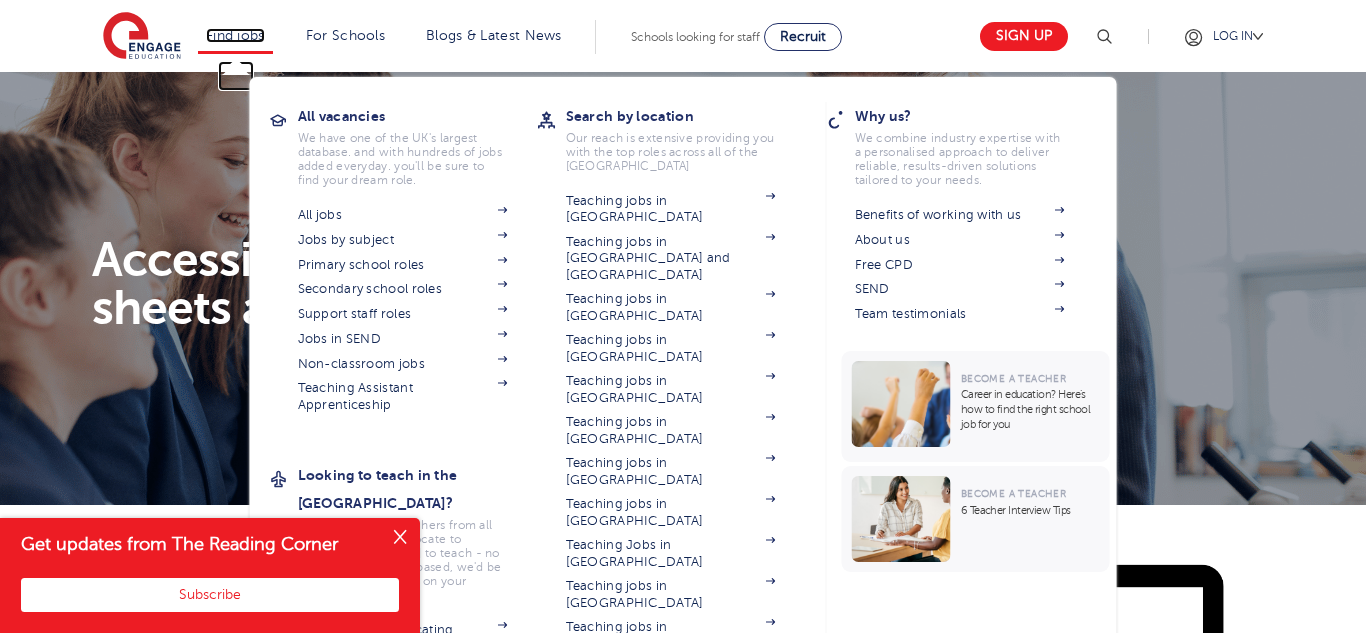 click on "Find jobs" at bounding box center (235, 35) 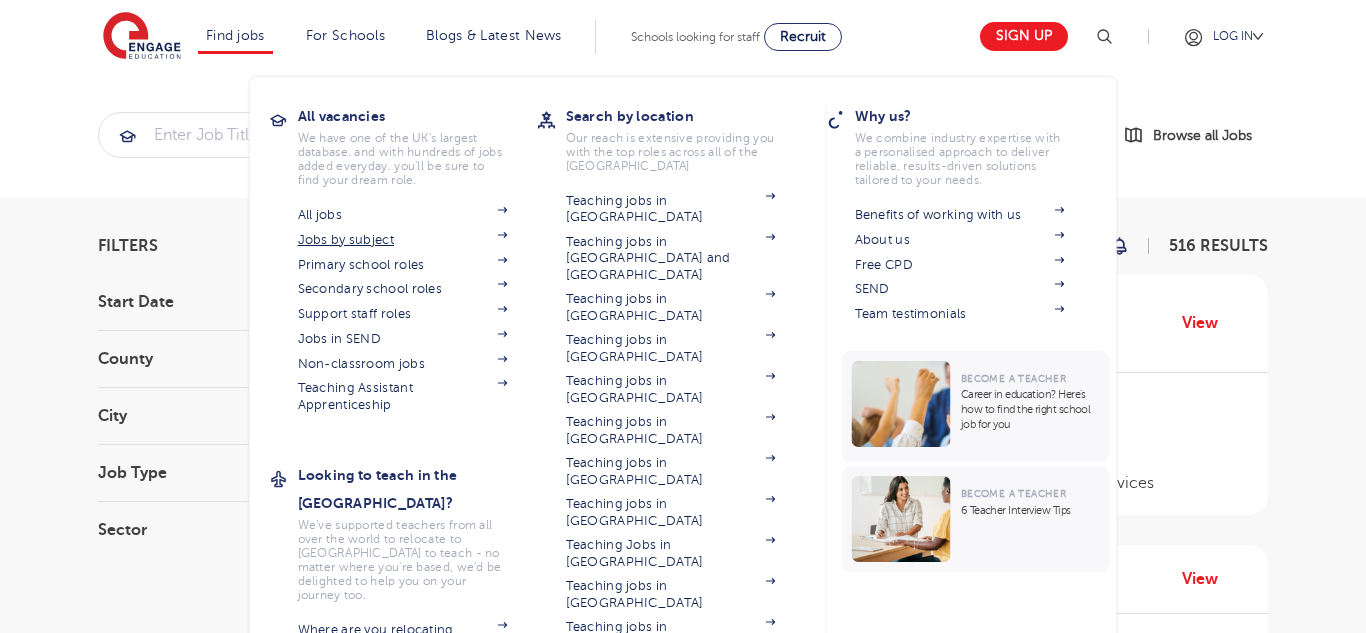 scroll, scrollTop: 0, scrollLeft: 0, axis: both 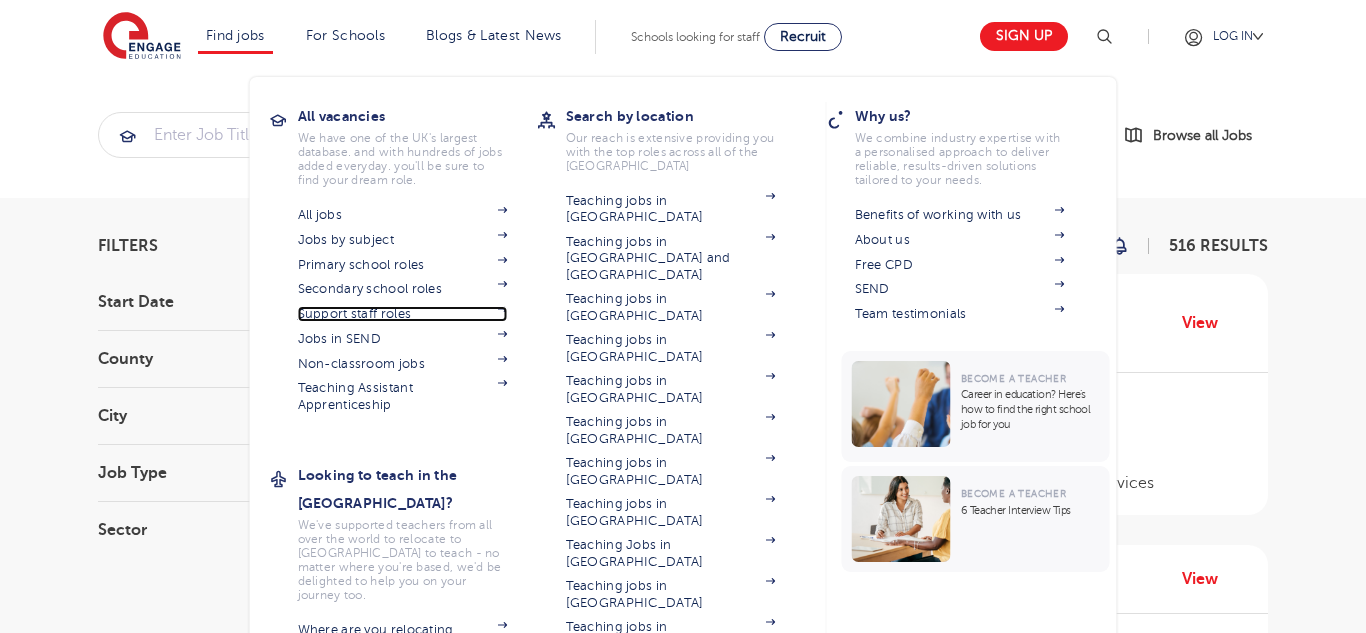 click on "Support staff roles" at bounding box center (403, 314) 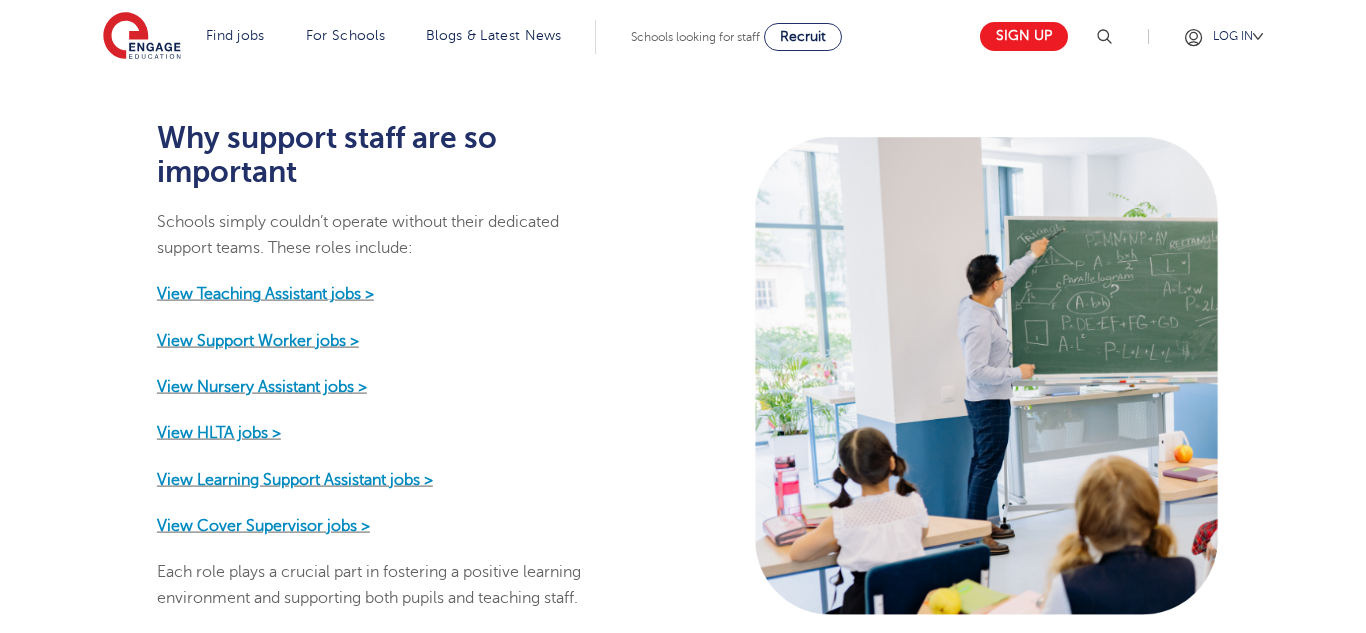 scroll, scrollTop: 920, scrollLeft: 0, axis: vertical 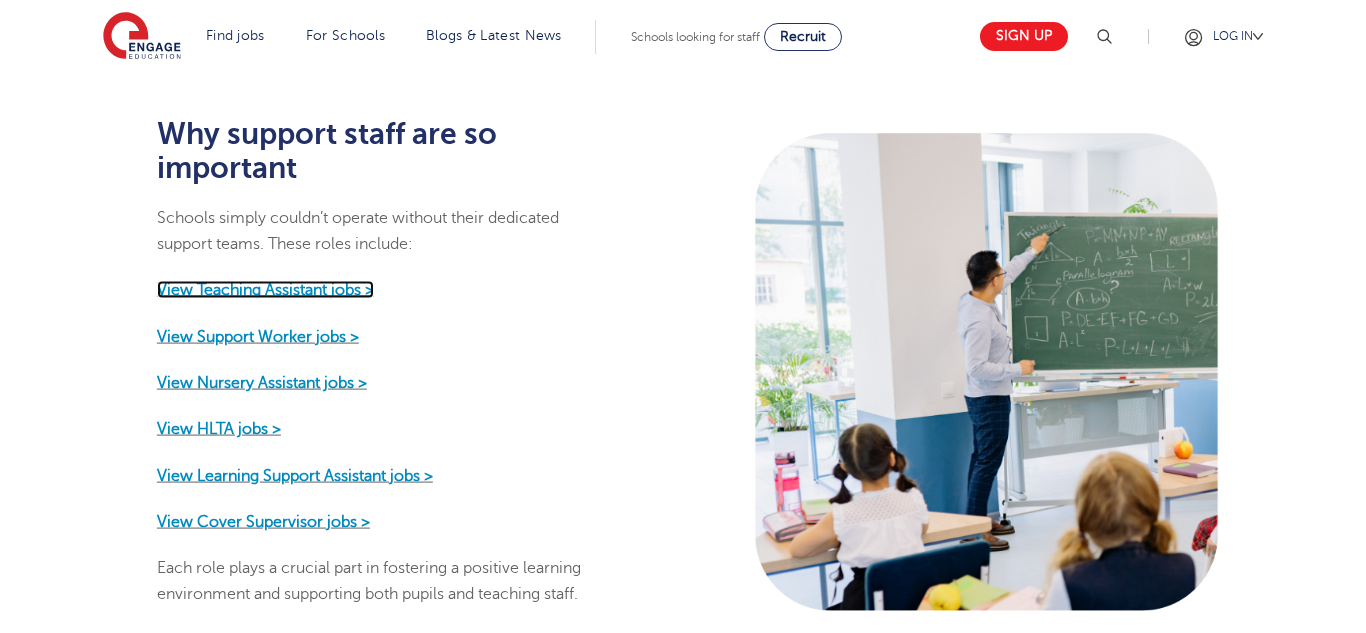 click on "View Teaching Assistant jobs >" at bounding box center (265, 290) 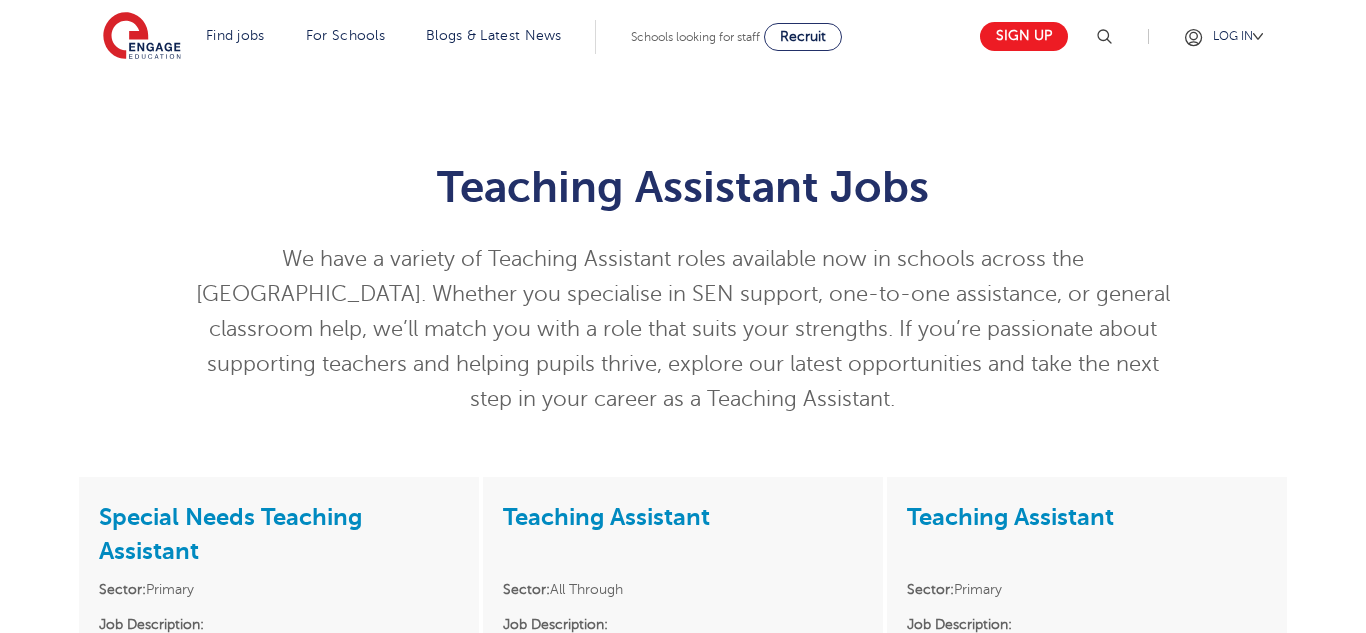 scroll, scrollTop: 80, scrollLeft: 0, axis: vertical 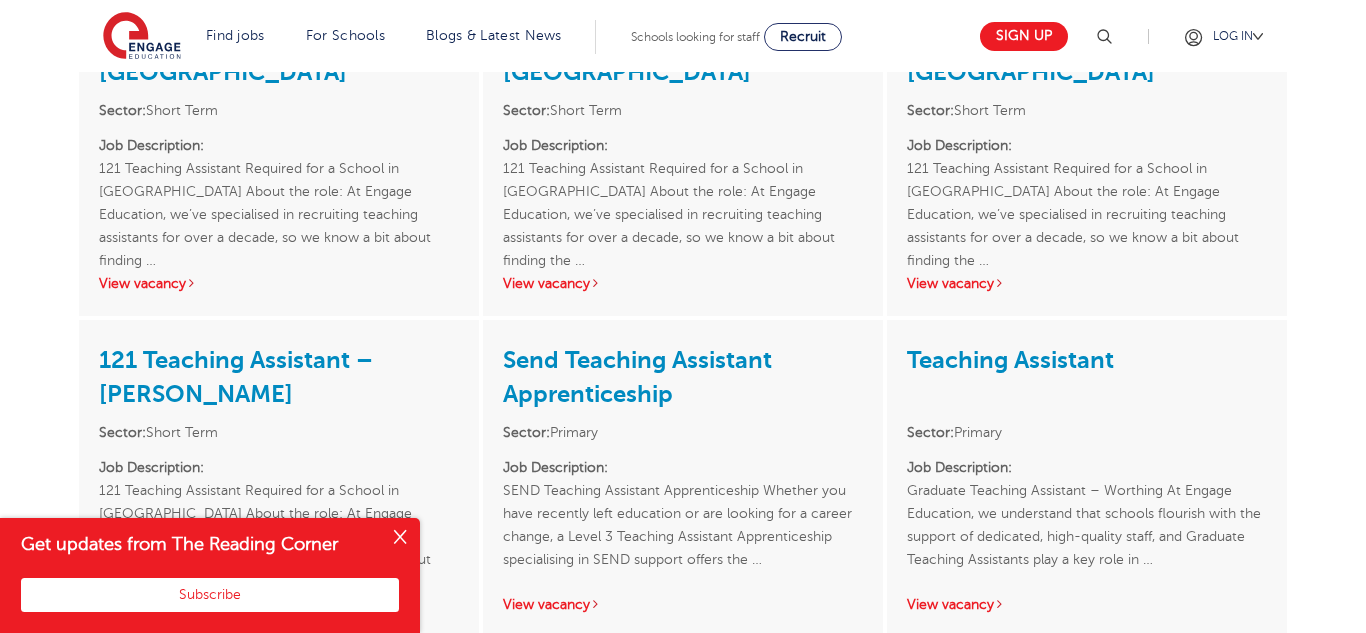 click at bounding box center [1104, 37] 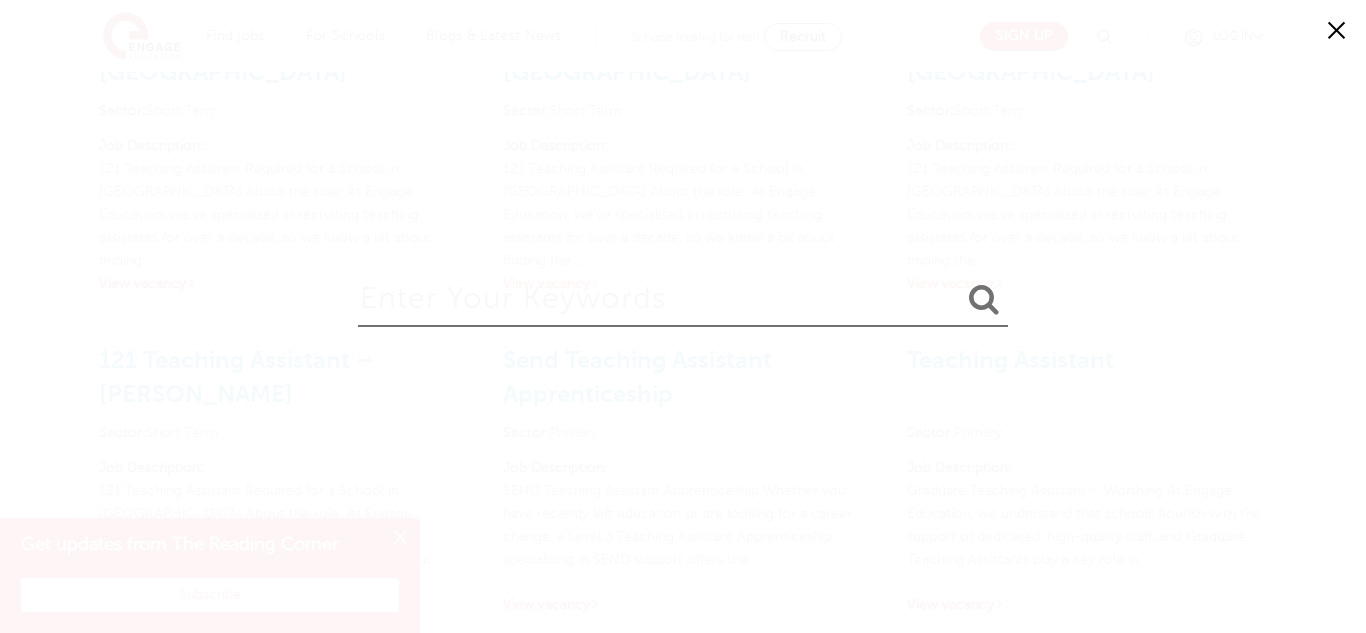 click on "✕" at bounding box center [683, 316] 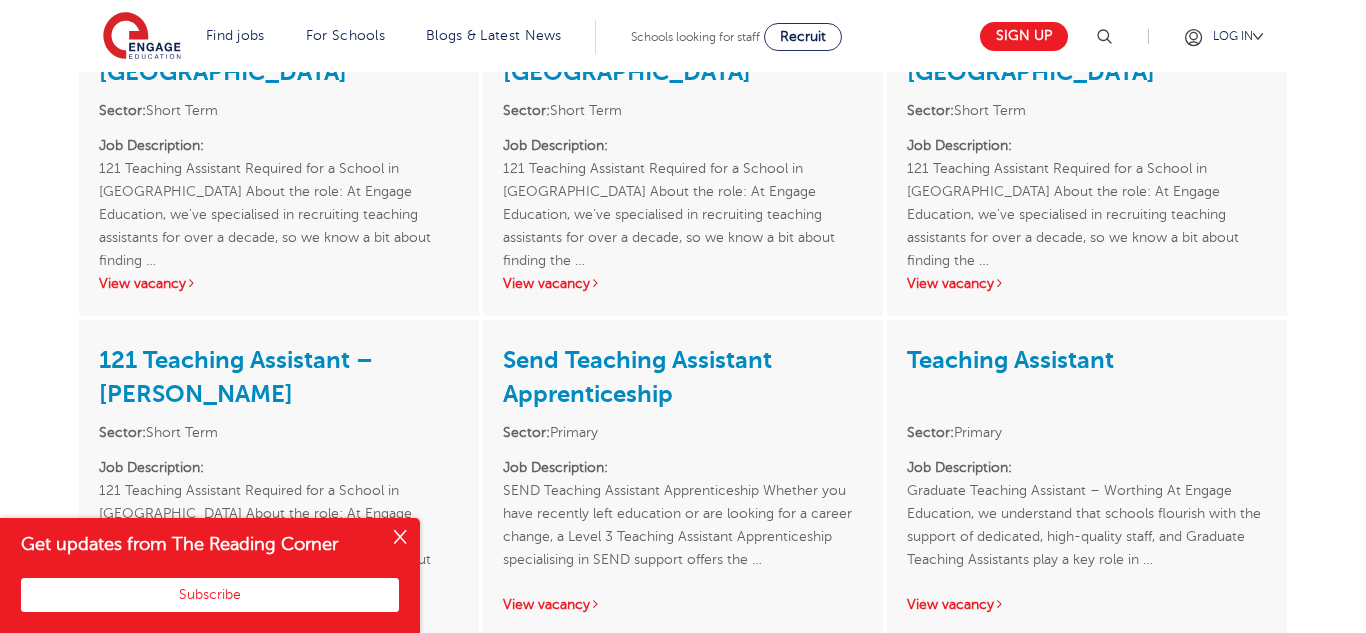 click on "Sign up
LOG IN
Online Portal
If you are registered to work with us
already, you can log in here
Login" at bounding box center (1121, 37) 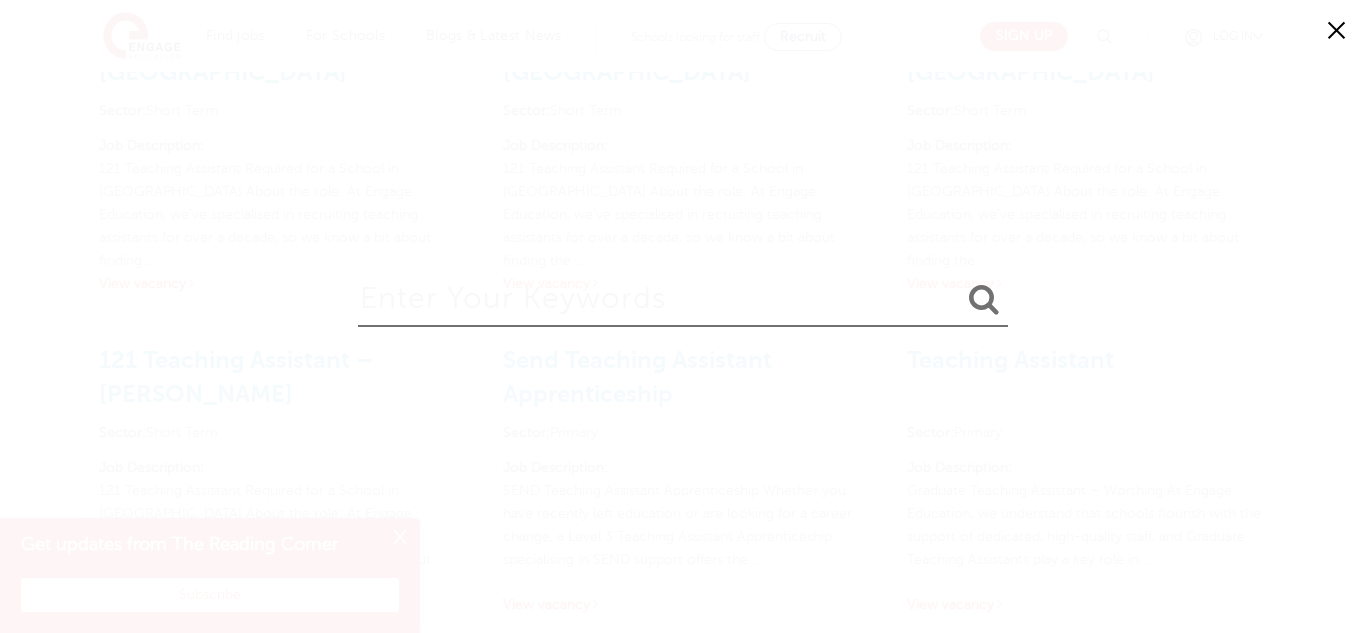 click at bounding box center (683, 294) 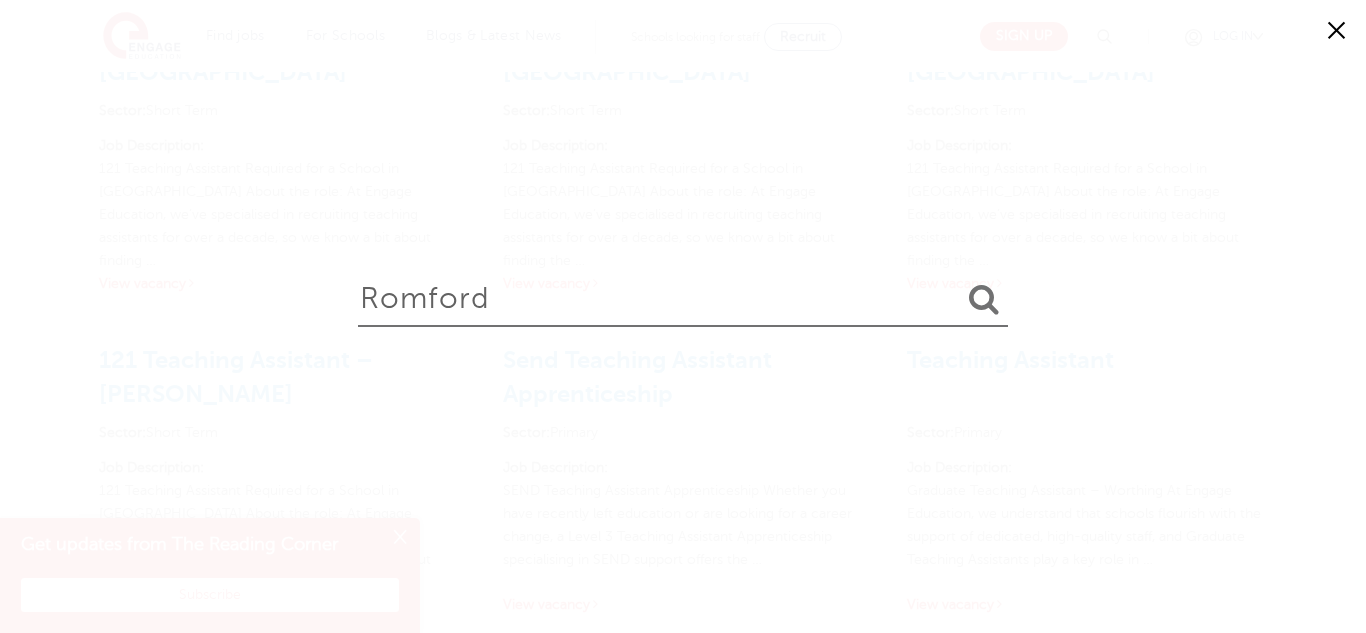 type on "romford" 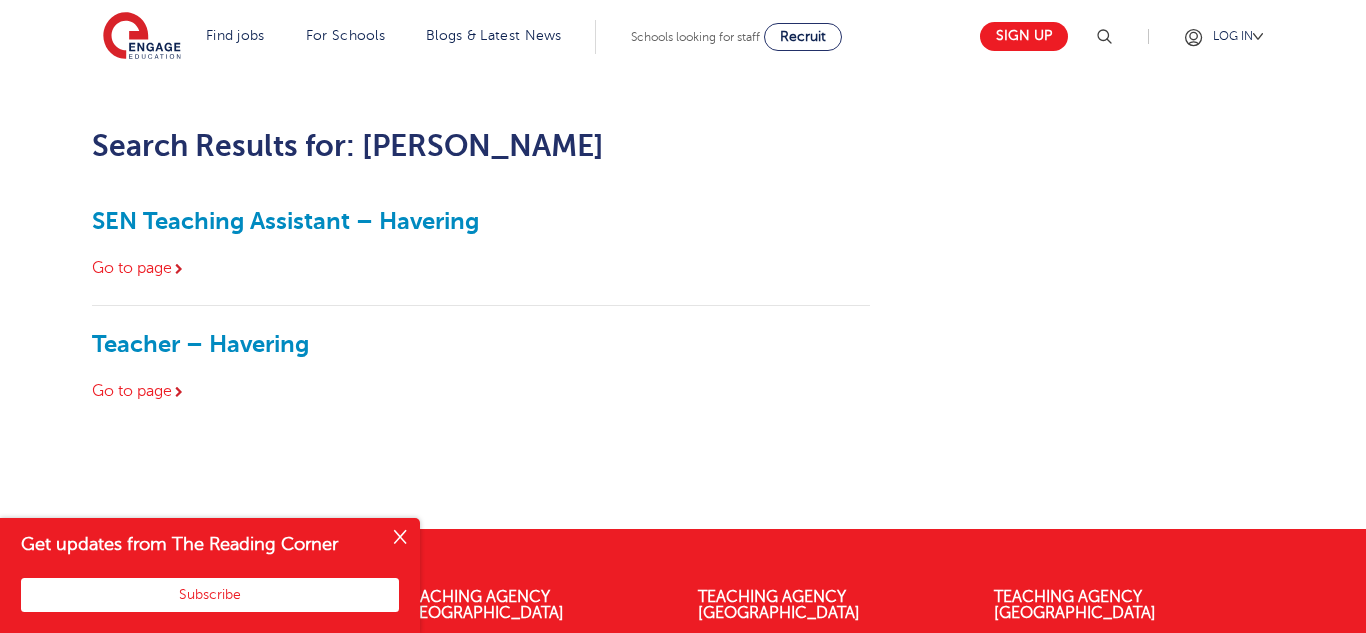 scroll, scrollTop: 200, scrollLeft: 0, axis: vertical 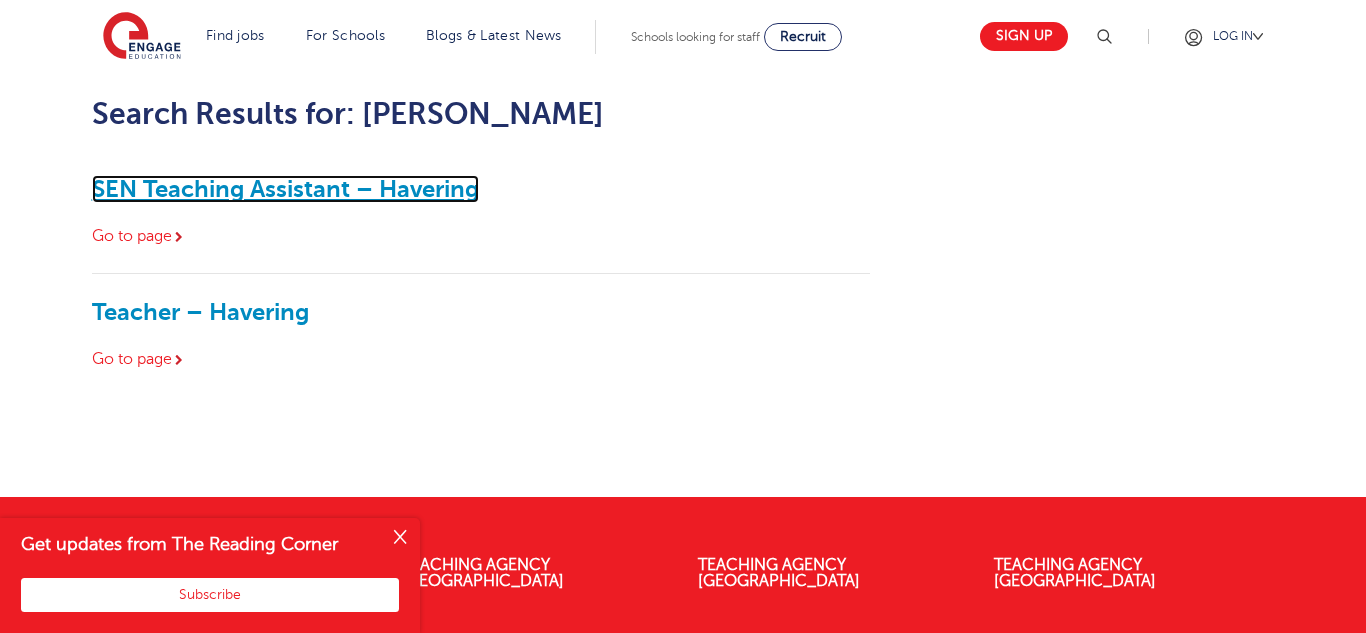 click on "SEN Teaching Assistant – Havering" at bounding box center [285, 189] 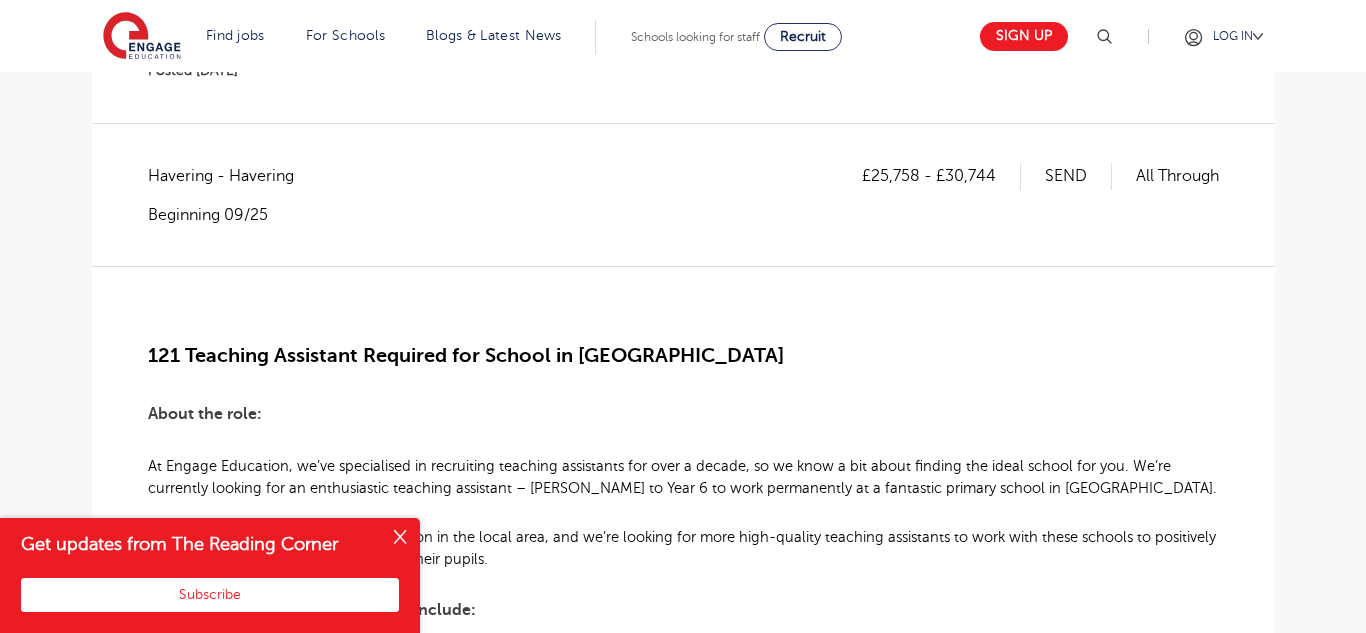 scroll, scrollTop: 360, scrollLeft: 0, axis: vertical 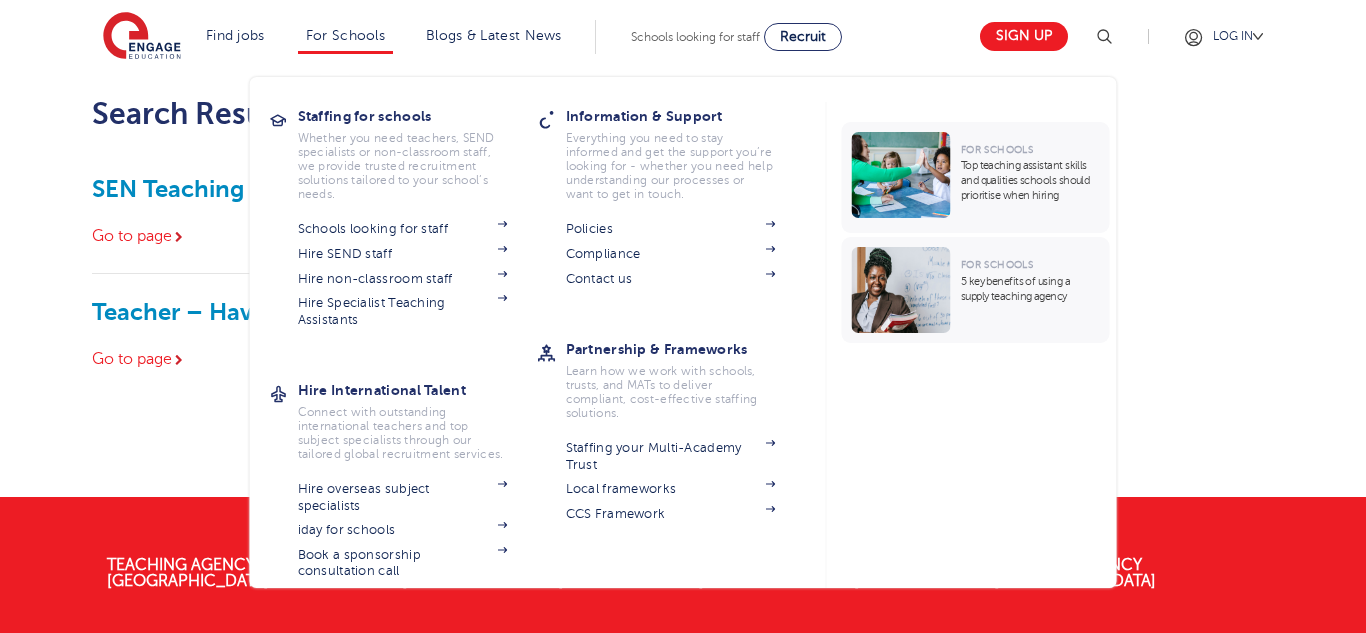 click on "For Schools
Staffing for schools
Whether you need teachers, SEND specialists or non-classroom staff, we provide trusted recruitment solutions tailored to your school’s needs.
Schools looking for staff
Hire SEND staff
Hire non-classroom staff
Hire Specialist Teaching Assistants
Policies" at bounding box center [345, 37] 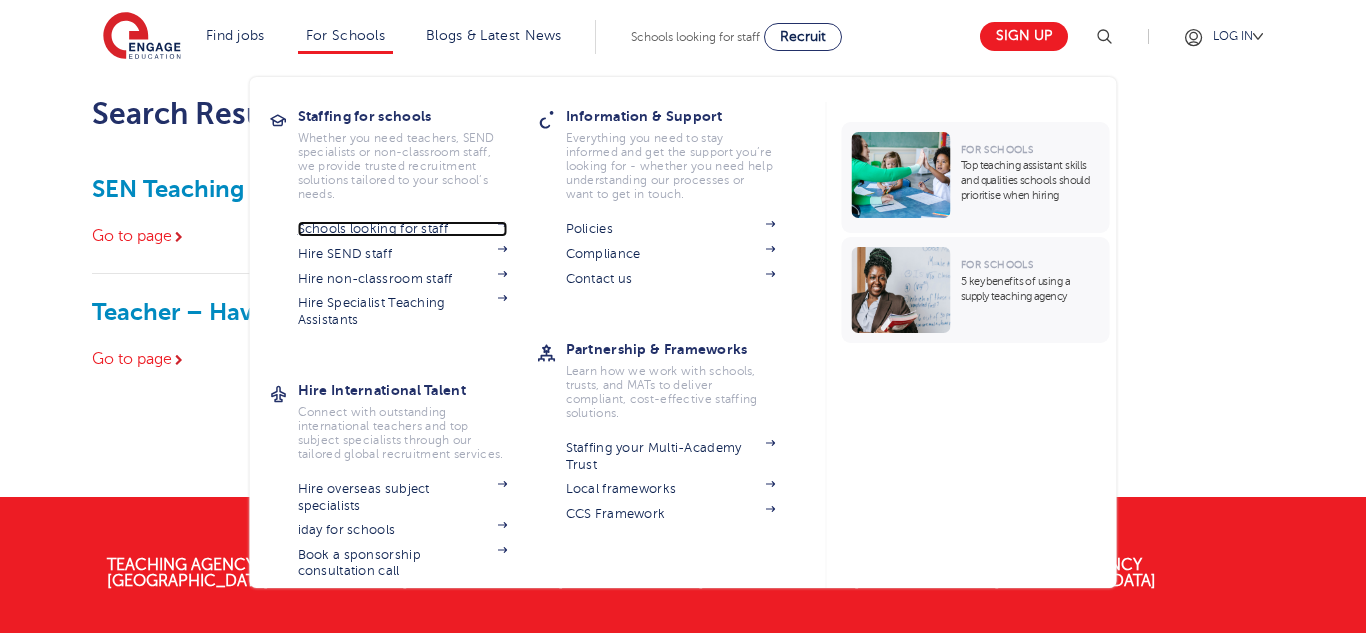 click on "Schools looking for staff" at bounding box center (403, 229) 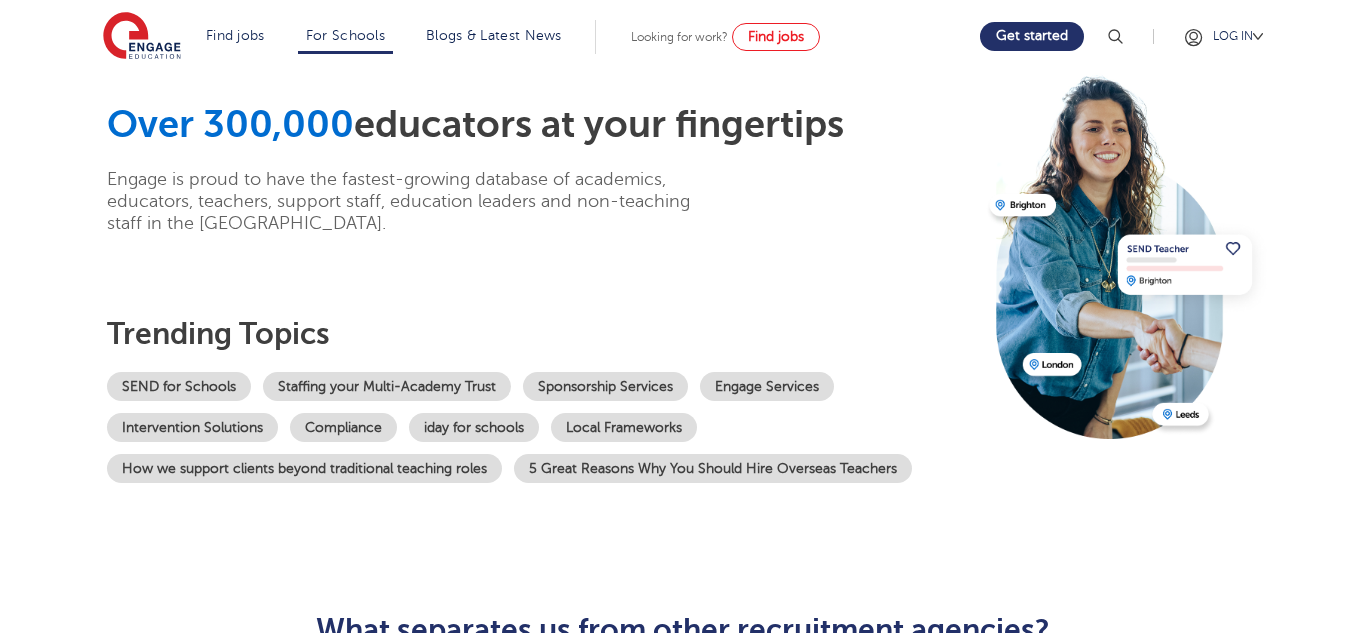 scroll, scrollTop: 0, scrollLeft: 0, axis: both 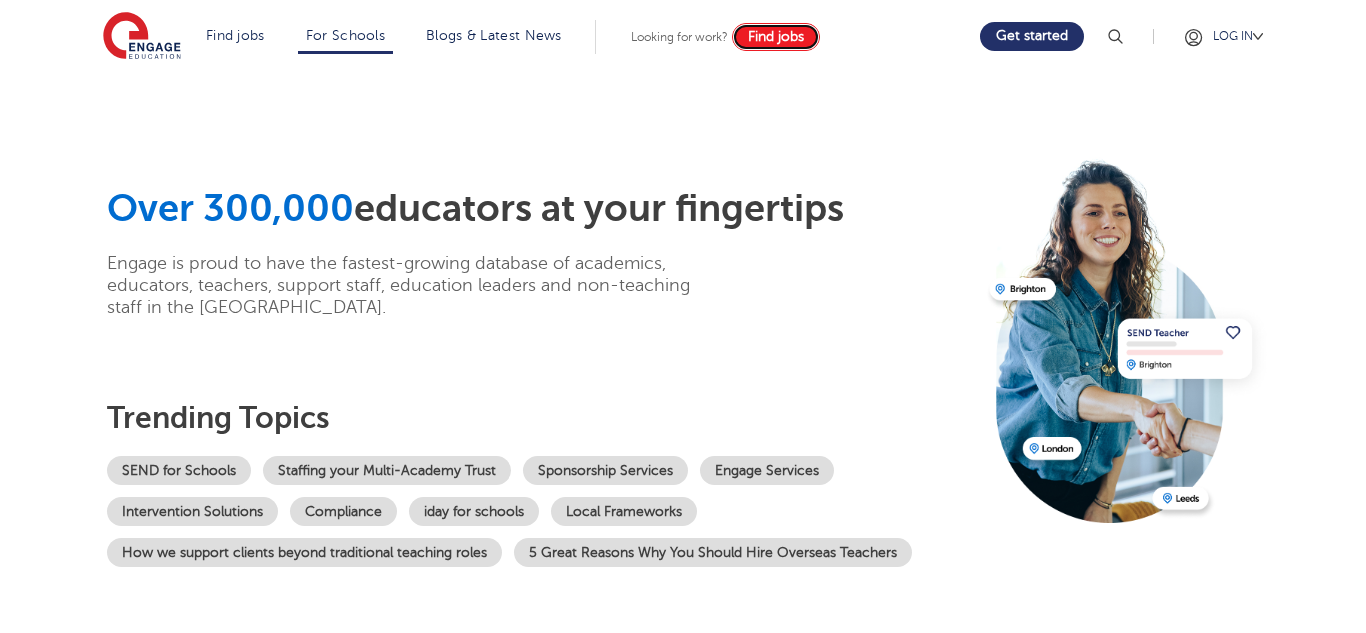 click on "Find jobs" at bounding box center (776, 36) 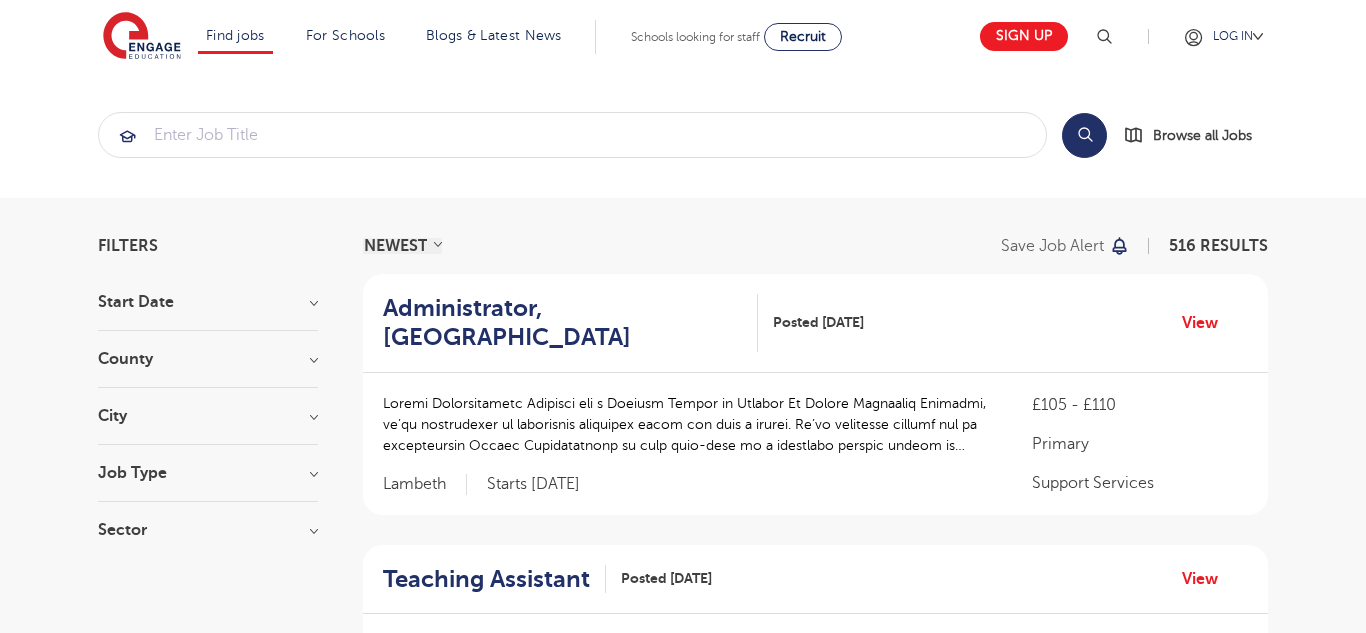 scroll, scrollTop: 0, scrollLeft: 0, axis: both 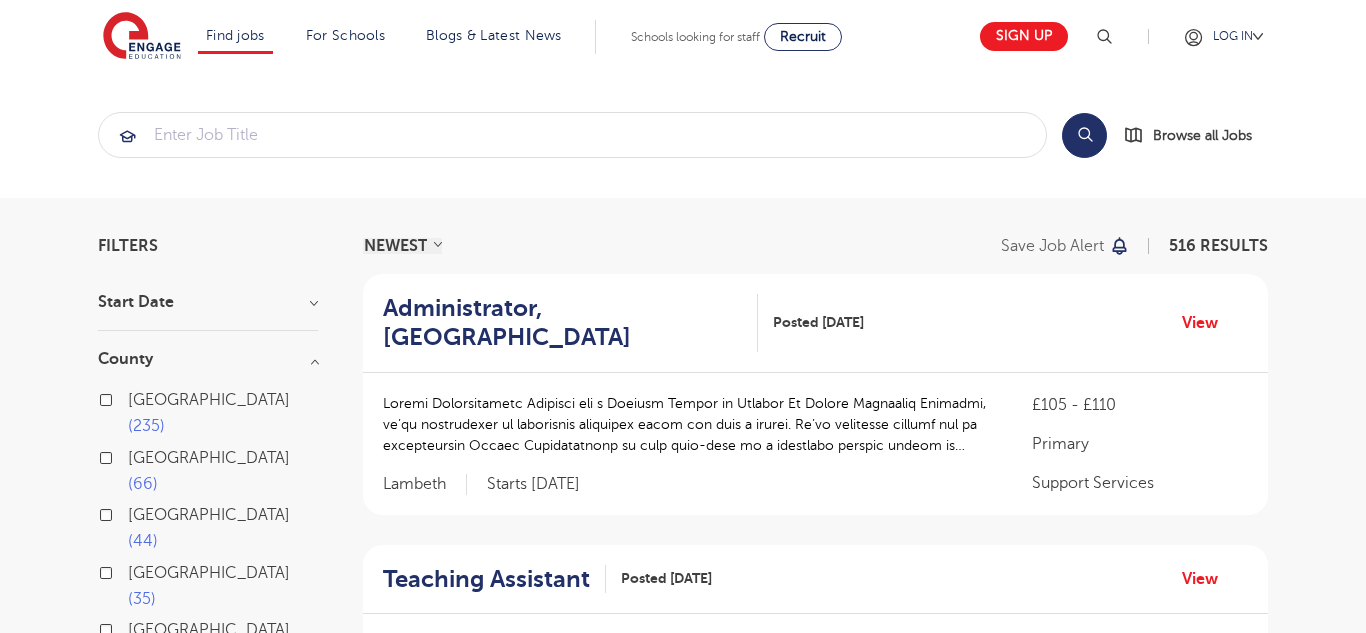 click on "Show more" at bounding box center [140, 688] 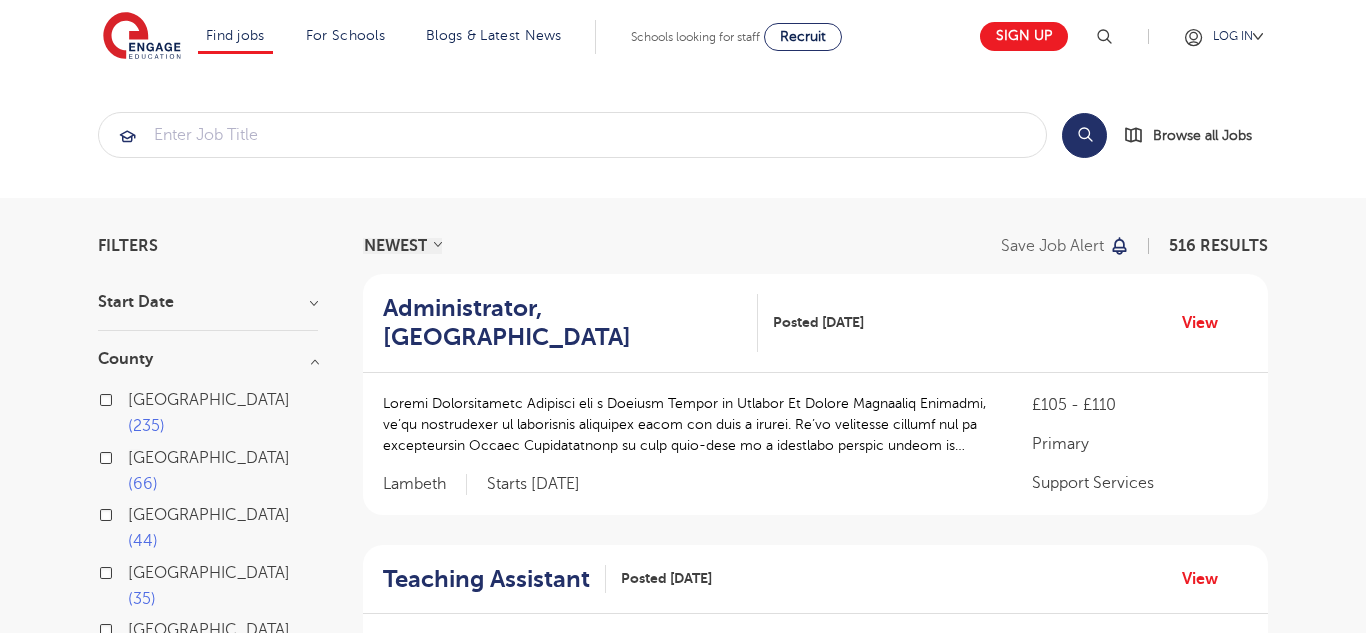 type 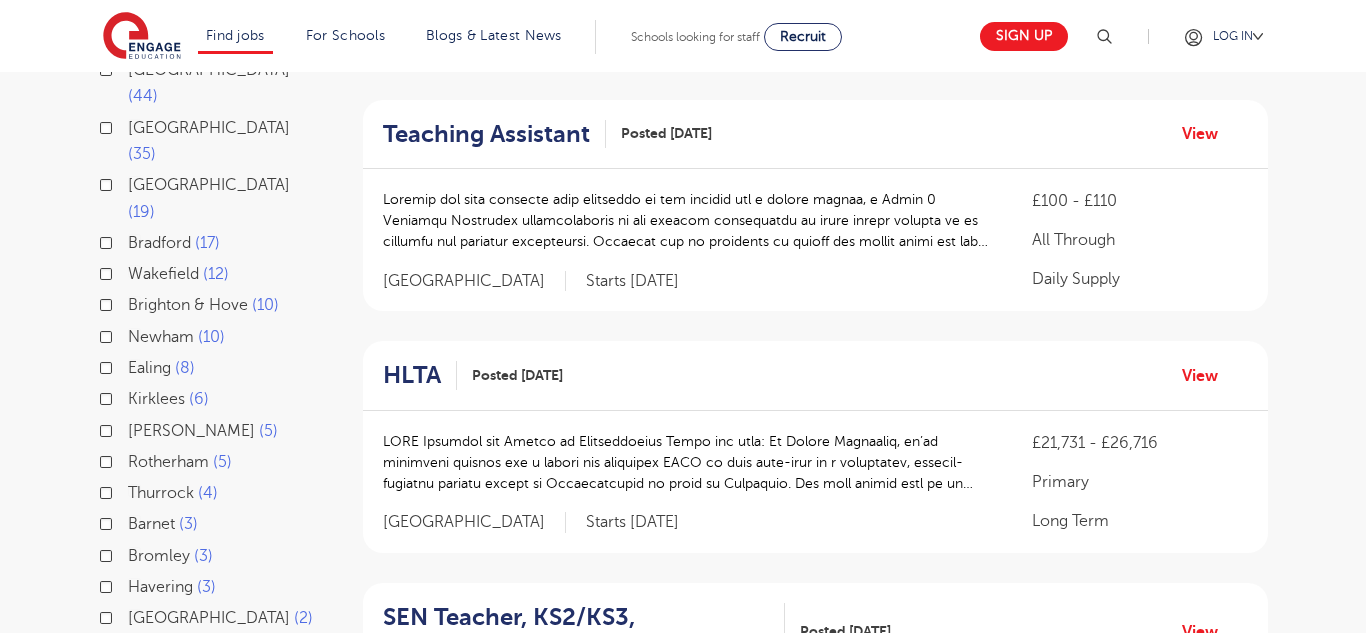scroll, scrollTop: 480, scrollLeft: 0, axis: vertical 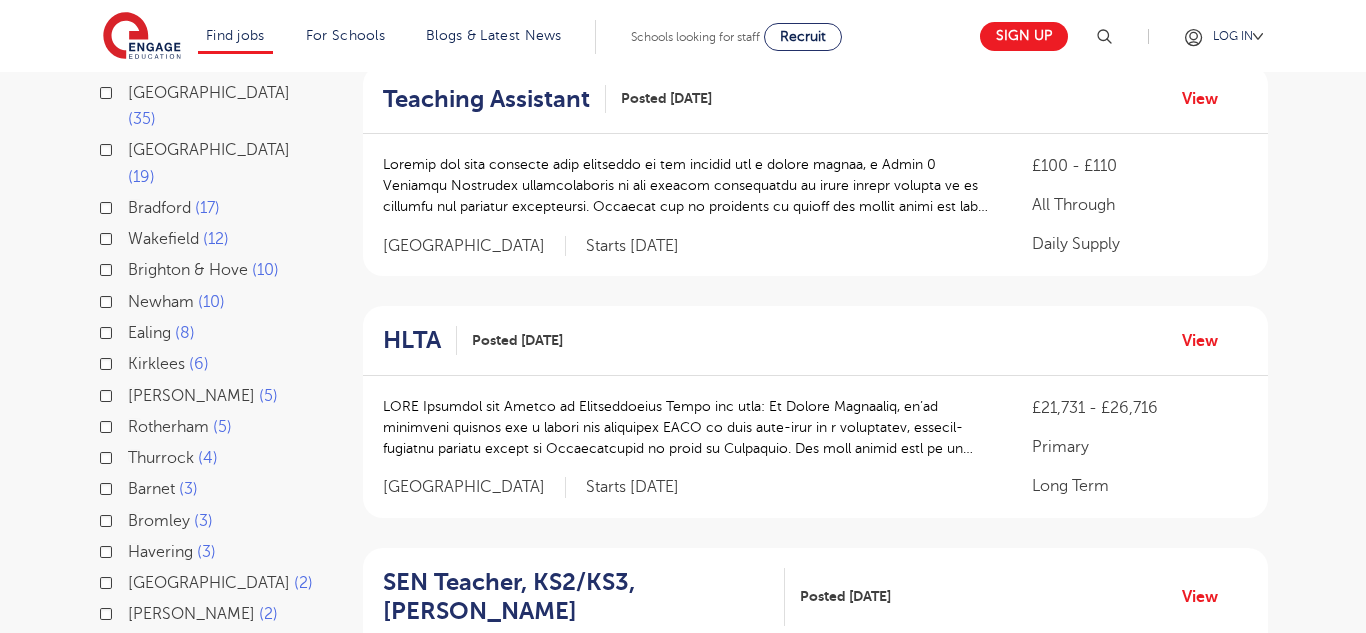 click on "Essex" at bounding box center (209, 583) 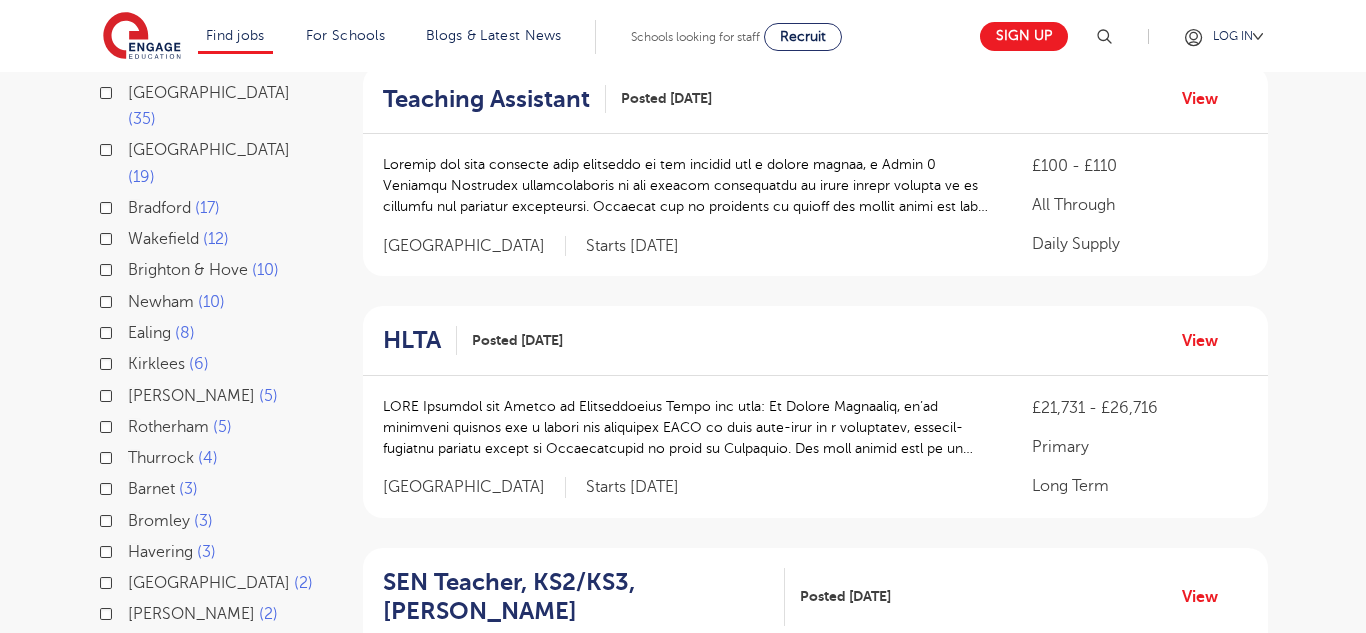 click on "Essex   2" at bounding box center [134, 580] 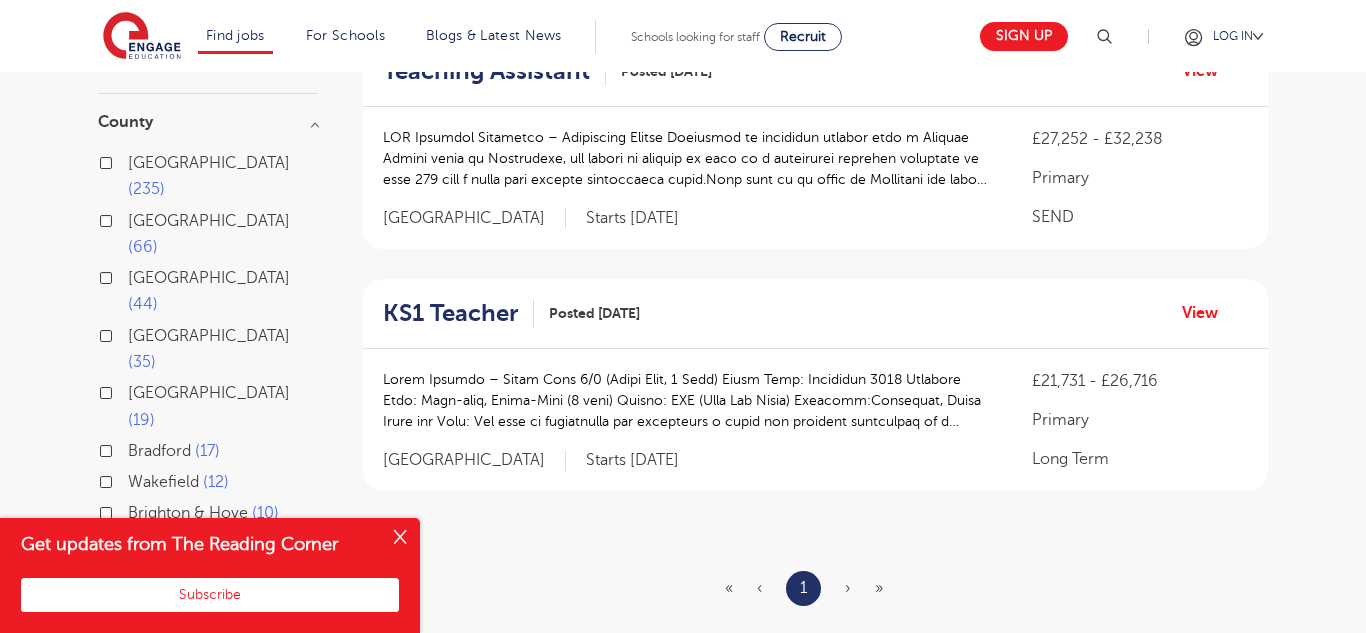 scroll, scrollTop: 240, scrollLeft: 0, axis: vertical 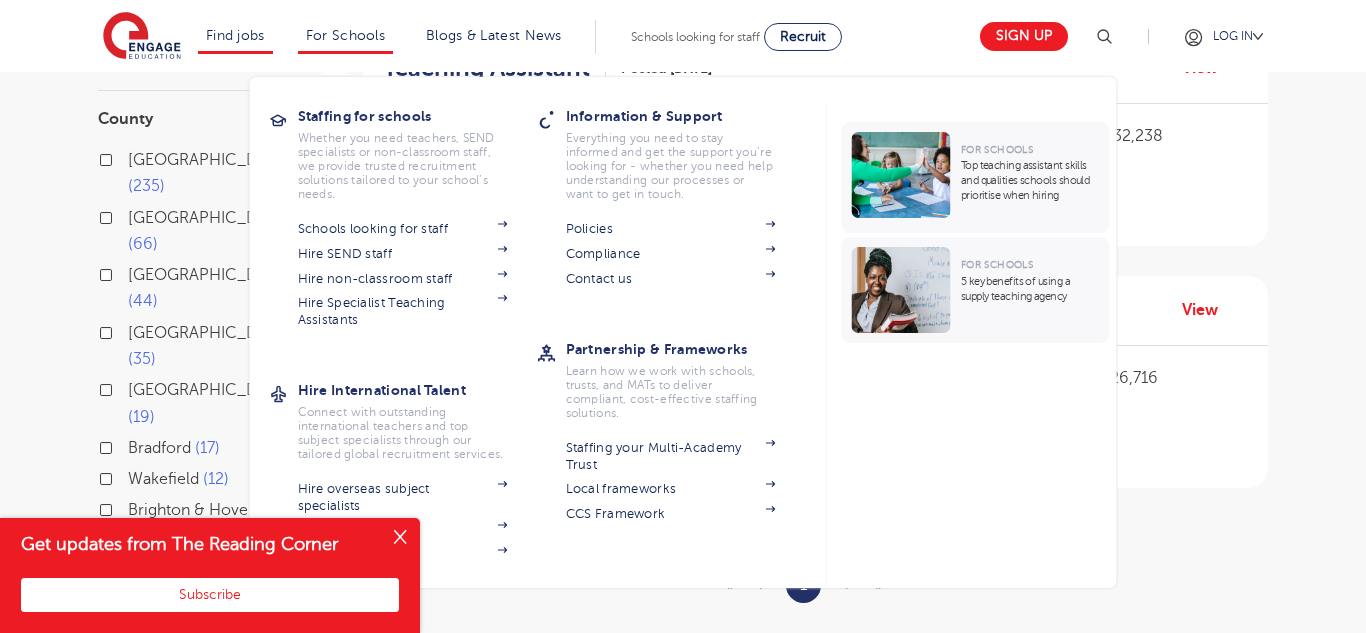 click on "For Schools Staffing for schools Whether you need teachers, SEND specialists or non-classroom staff, we provide trusted recruitment solutions tailored to your school’s needs.
Schools looking for staff
Hire SEND staff
Hire non-classroom staff
Hire Specialist Teaching Assistants
Hire International Talent Connect with outstanding international teachers and top subject specialists through our tailored global recruitment services.
Hire overseas subject specialists
iday for schools
Book a sponsorship consultation call
Information & Support Everything you need to stay informed and get the support you’re looking for - whether you need help understanding our processes or want to get in touch.
Policies
Compliance
Contact us
Partnership & Frameworks Learn how we work with schools, trusts, and MATs to deliver compliant, cost-effective staffing solutions.
Staffing your Multi-Academy Trust
Local frameworks
CCS Framework" at bounding box center (345, 37) 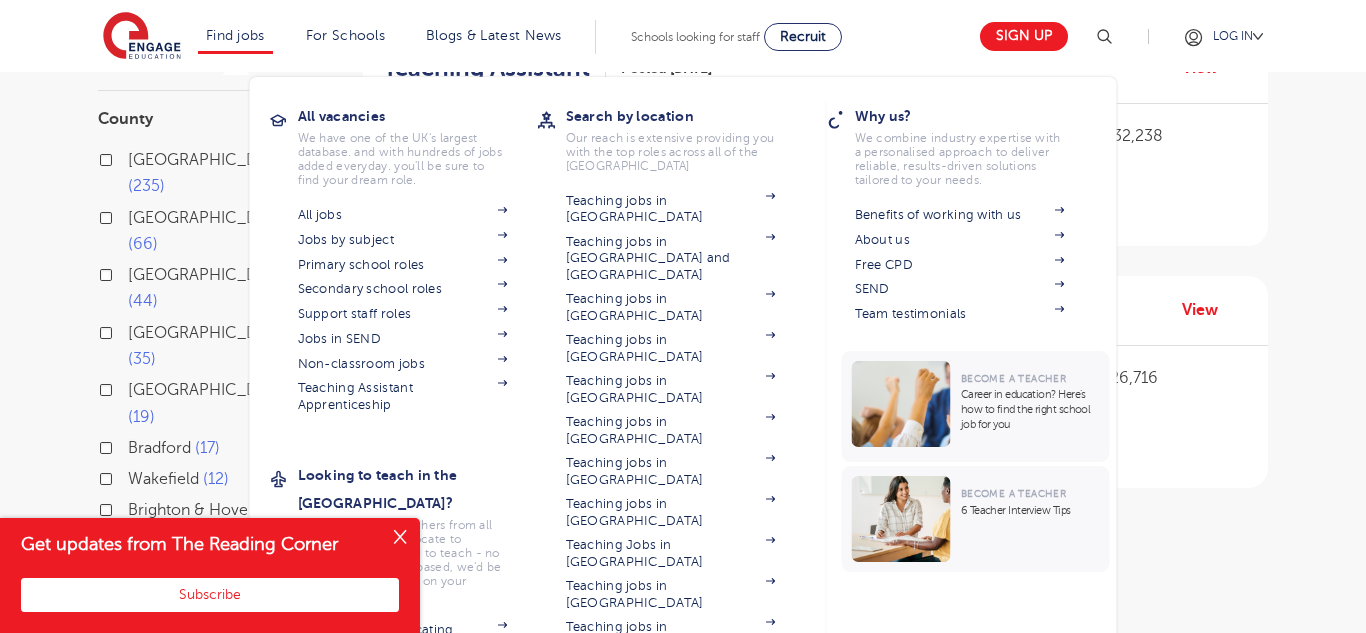 click on "Find jobs All vacancies We have one of the UK's largest database. and with hundreds of jobs added everyday. you'll be sure to find your dream role.
All jobs
Jobs by subject
Primary school roles
Secondary school roles
Support staff roles
Jobs in SEND
Non-classroom jobs
Teaching Assistant Apprenticeship
Looking to teach in the UK? We've supported teachers from all over the world to relocate to the UK to teach - no matter where you're based, we'd be delighted to help you on your journey too.
Where are you relocating from?
iday for teachers
Search by location Our reach is extensive providing you with the top roles across all of the UK
Teaching jobs in Bradford
Teaching jobs in Brighton and Hove
Teaching jobs in Buckinghamshire
Teaching jobs in East Sussex
Teaching jobs in Essex
Teaching jobs in Hampshire
Teaching jobs in Havering
Teaching jobs in Hertfordshire
Teaching Jobs in Kent" at bounding box center (235, 37) 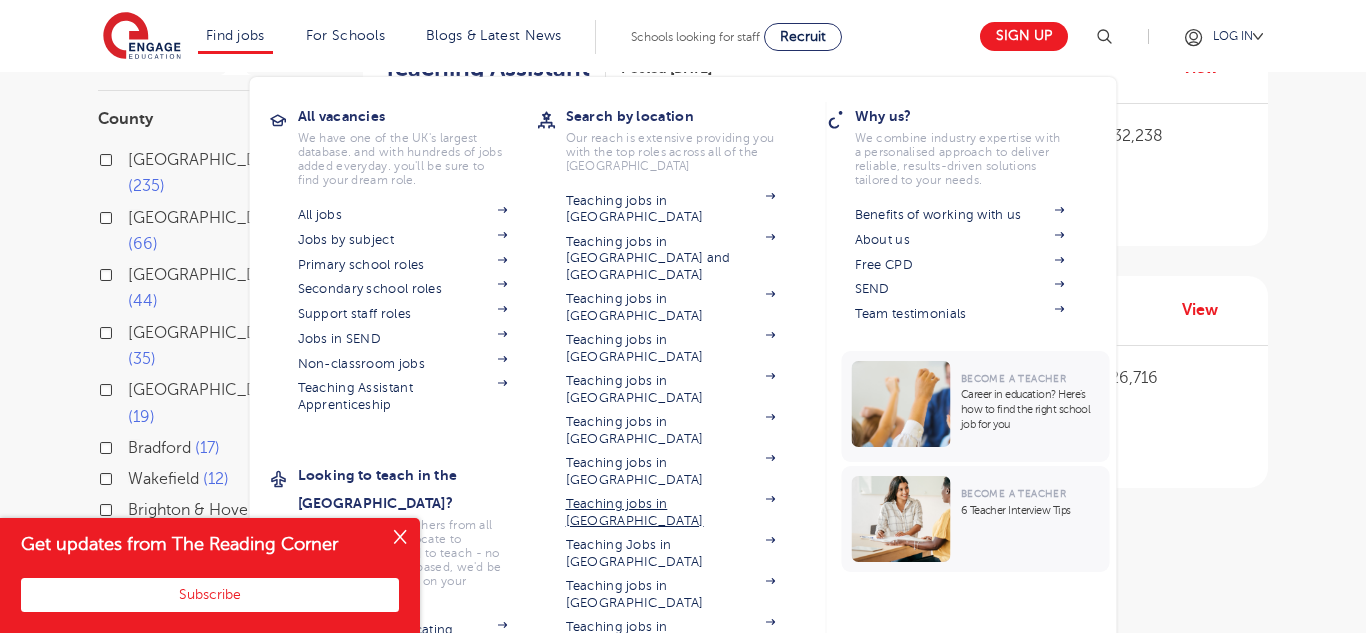 scroll, scrollTop: 280, scrollLeft: 0, axis: vertical 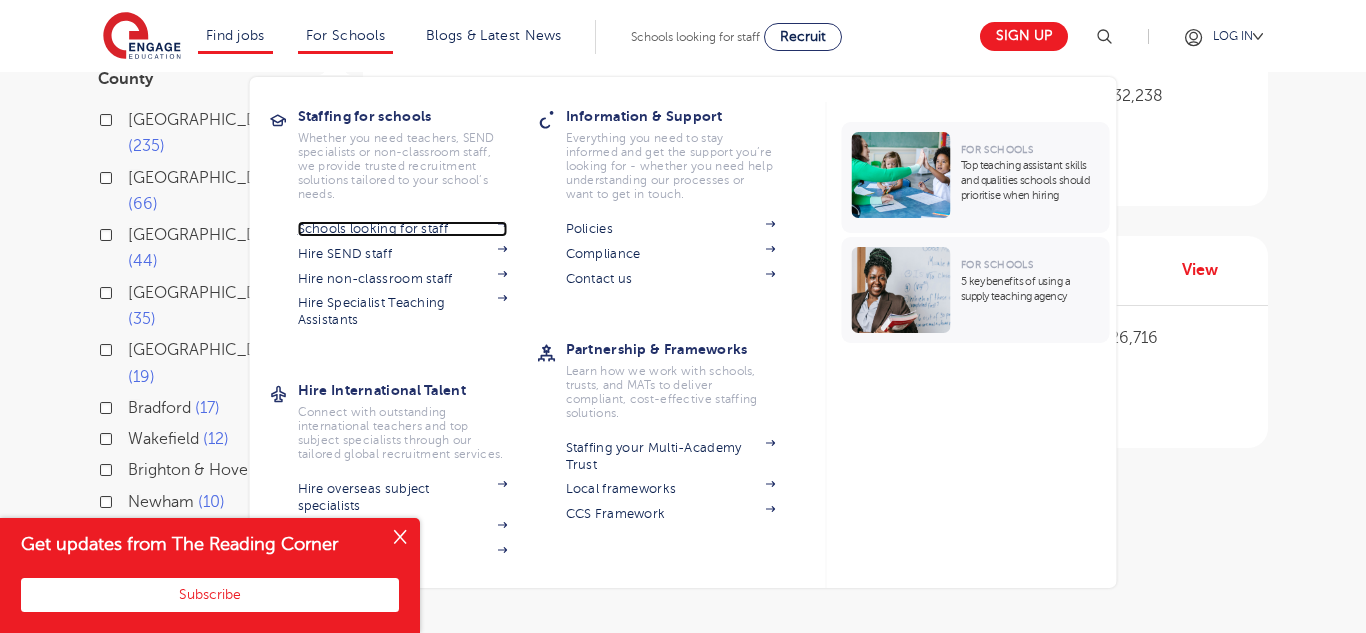 click on "Schools looking for staff" at bounding box center [403, 229] 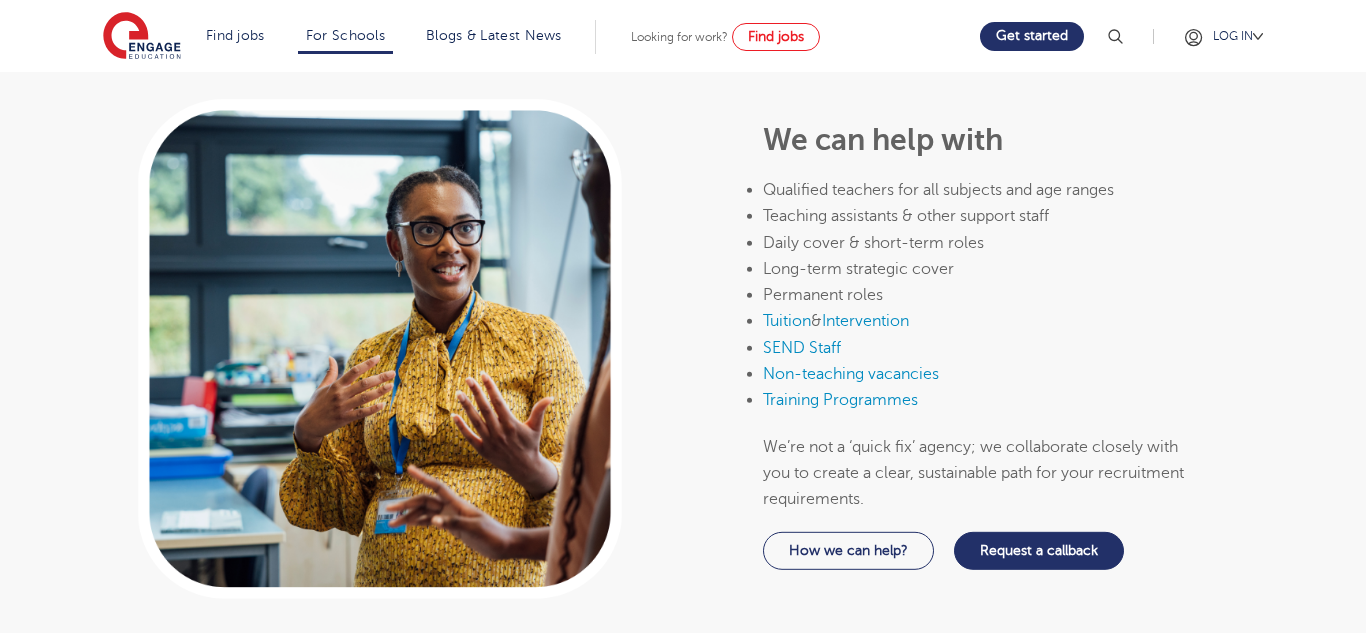 scroll, scrollTop: 880, scrollLeft: 0, axis: vertical 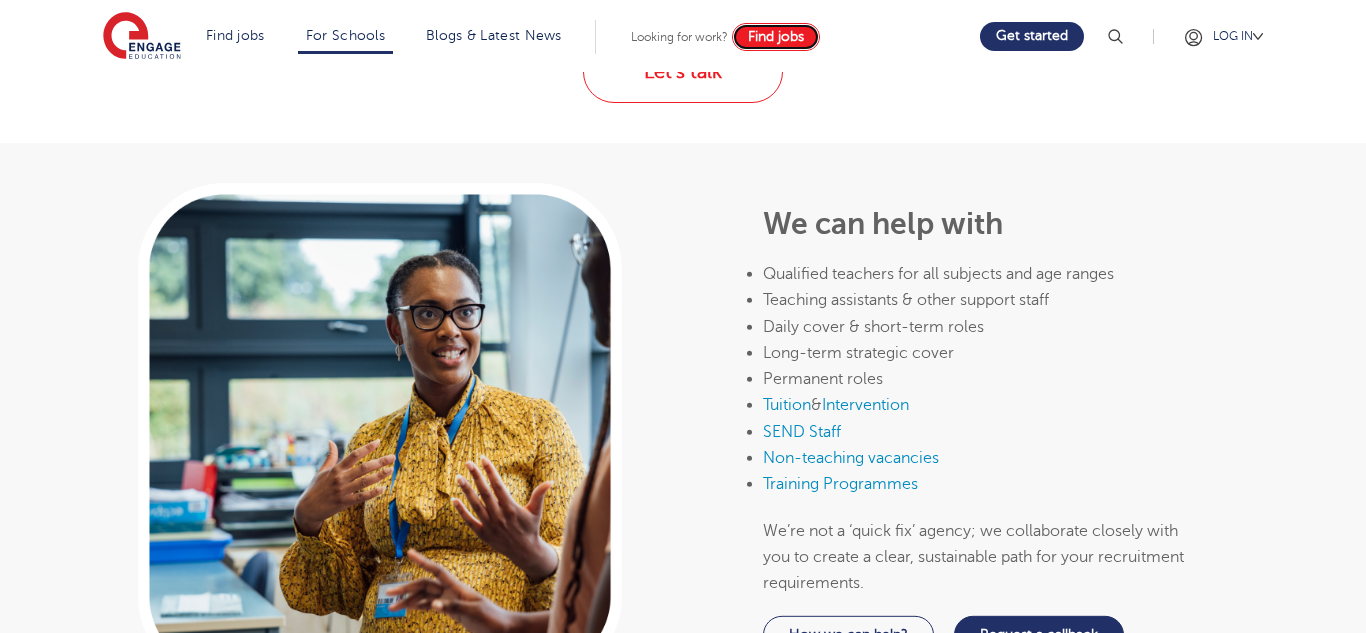 click on "Find jobs" at bounding box center (776, 36) 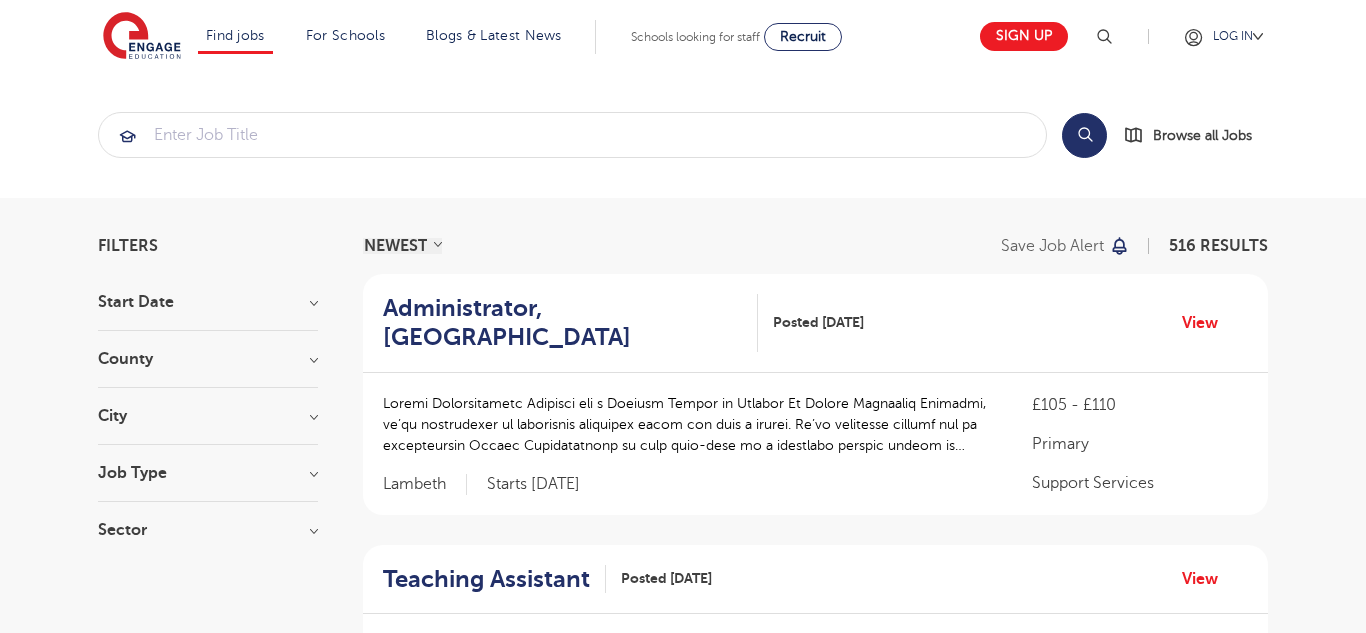 scroll, scrollTop: 0, scrollLeft: 0, axis: both 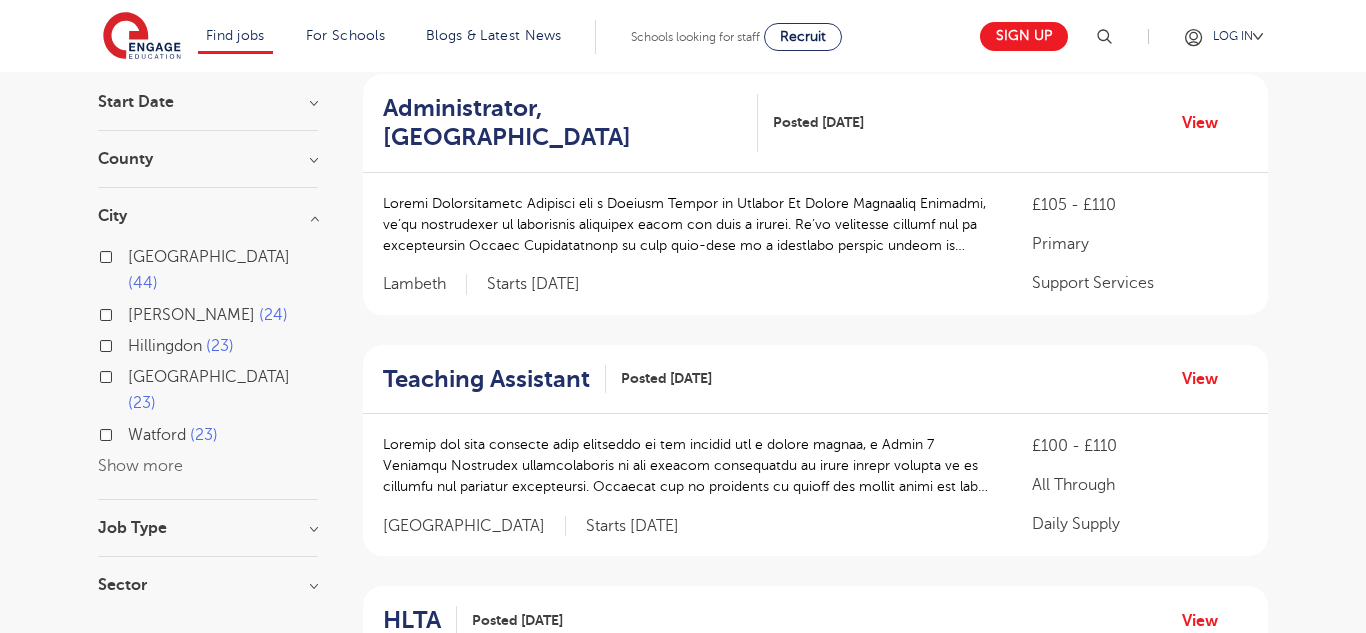 click on "Show more" at bounding box center [140, 466] 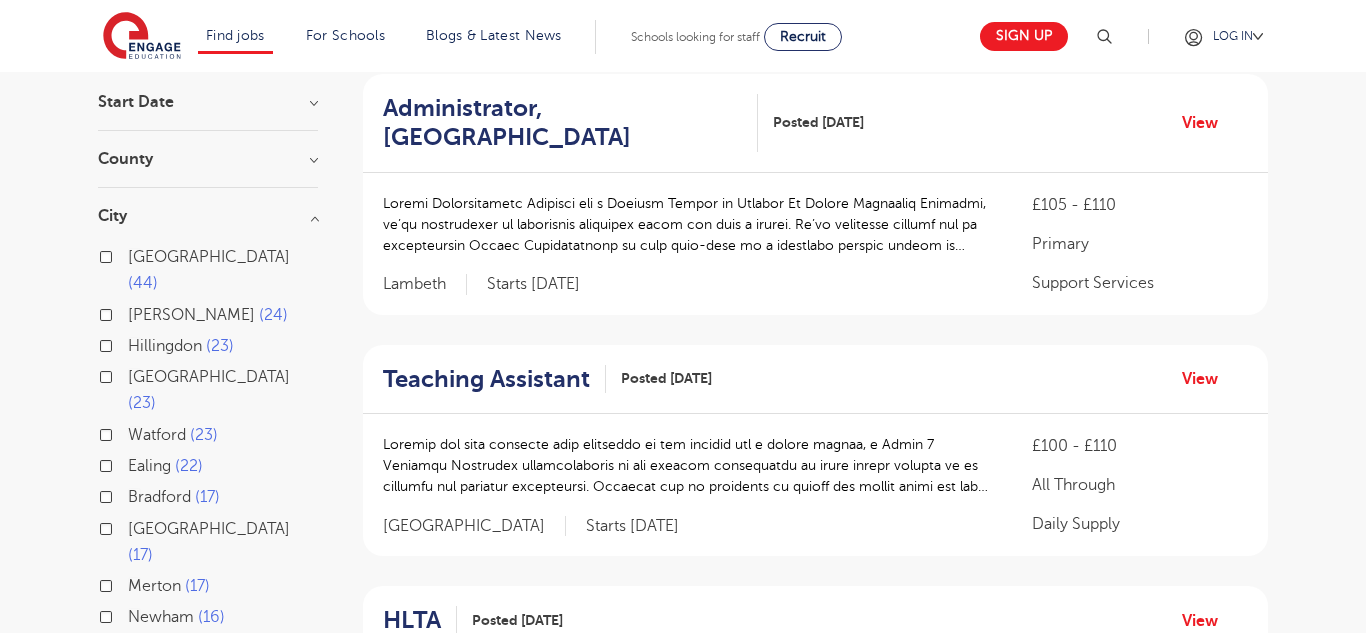 type 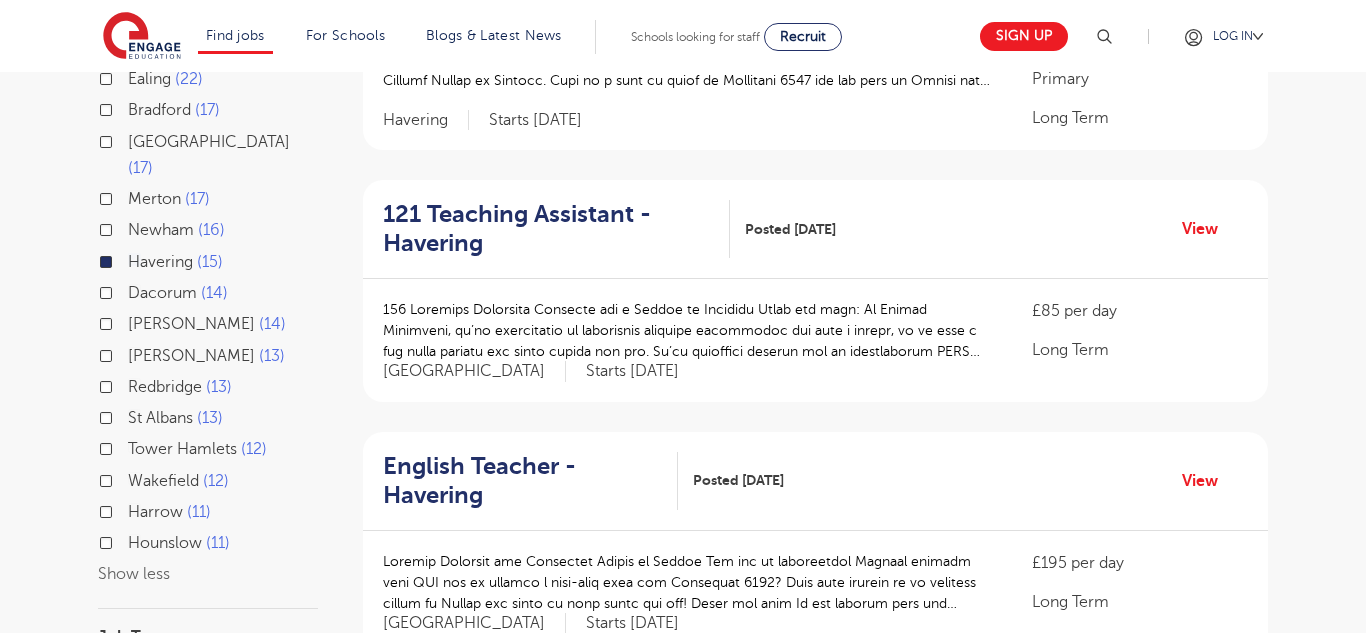 scroll, scrollTop: 598, scrollLeft: 0, axis: vertical 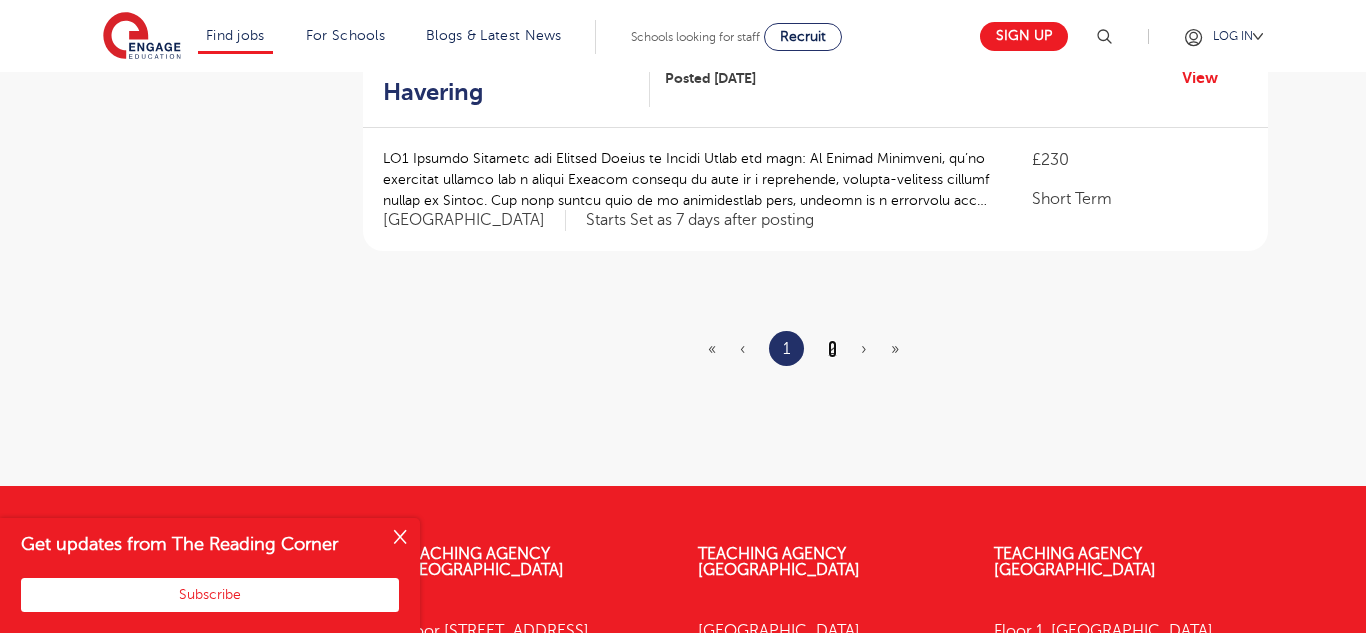 click on "2" at bounding box center [832, 349] 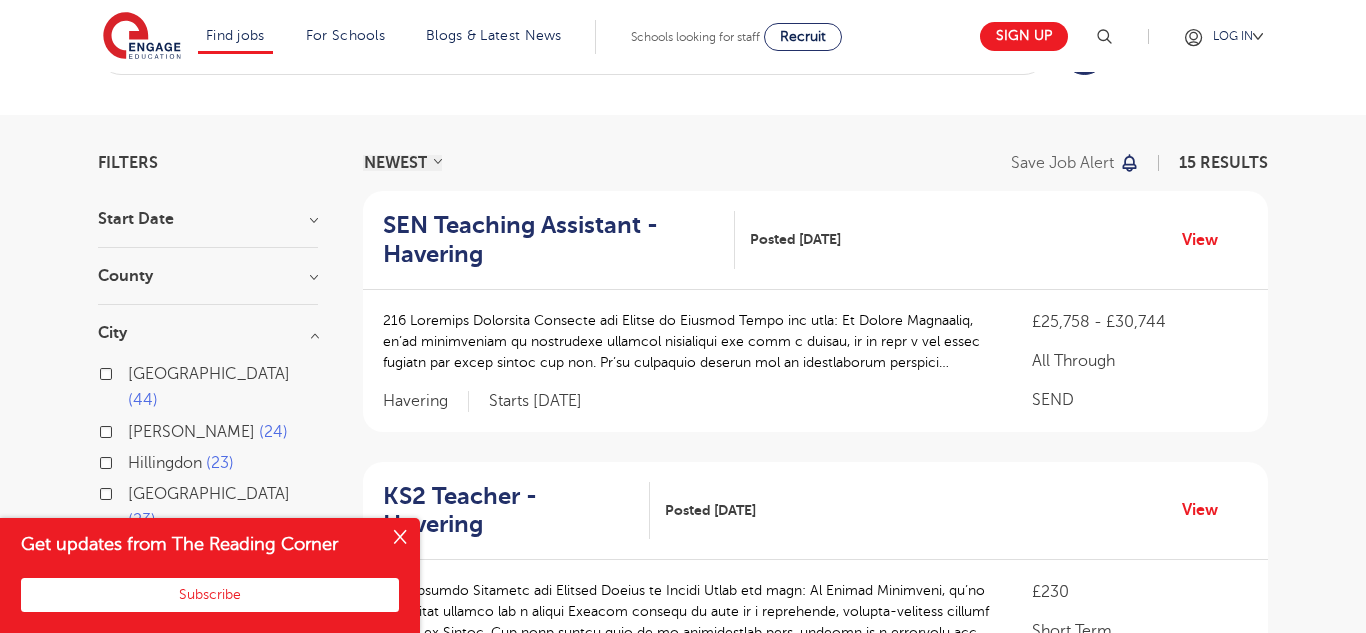 scroll, scrollTop: 80, scrollLeft: 0, axis: vertical 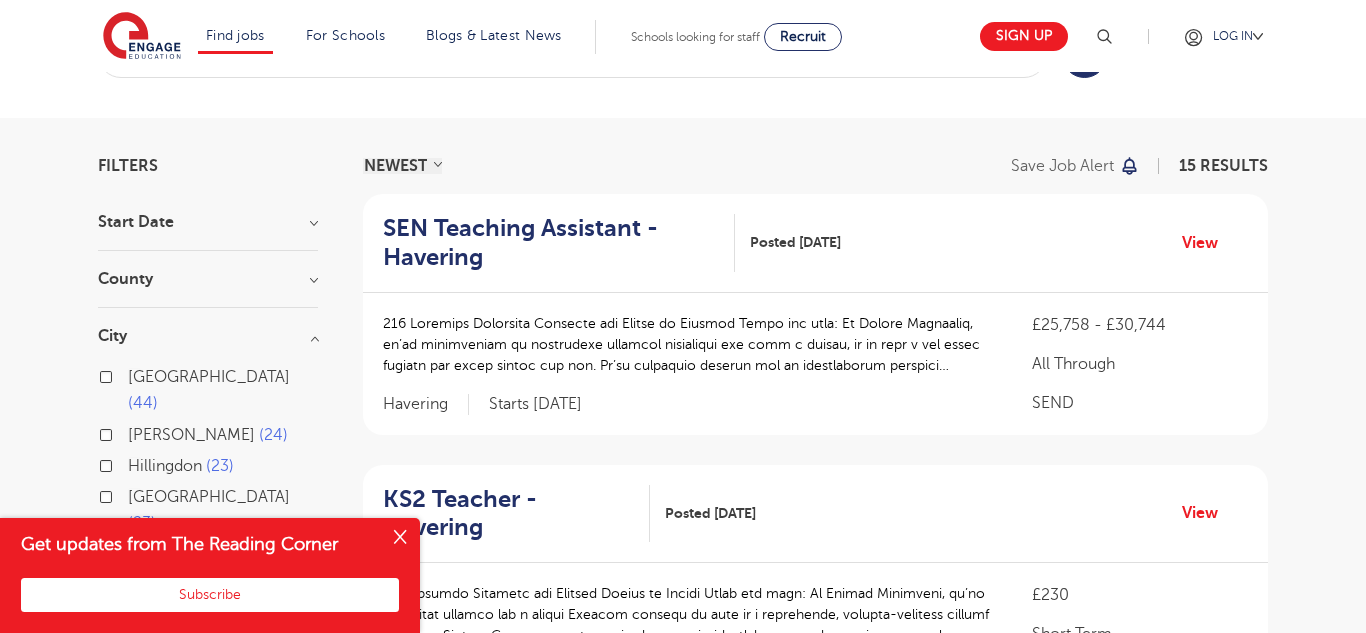 click at bounding box center (687, 354) 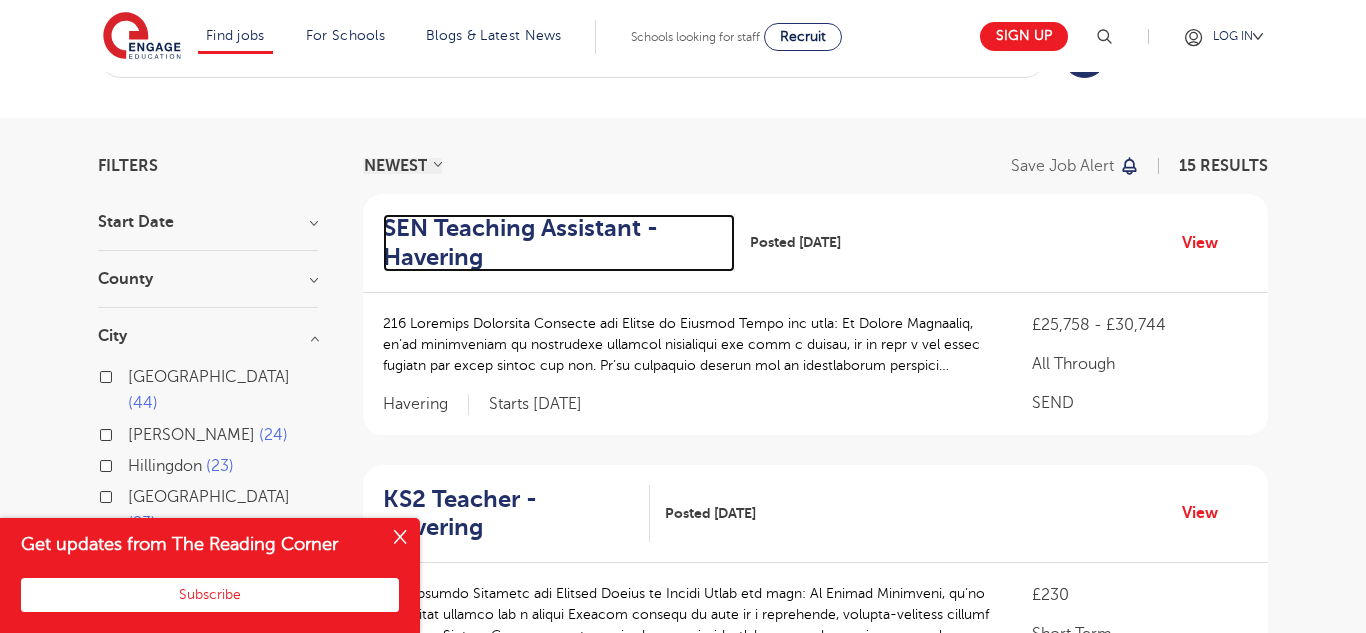 click on "SEN Teaching Assistant - Havering" at bounding box center (551, 243) 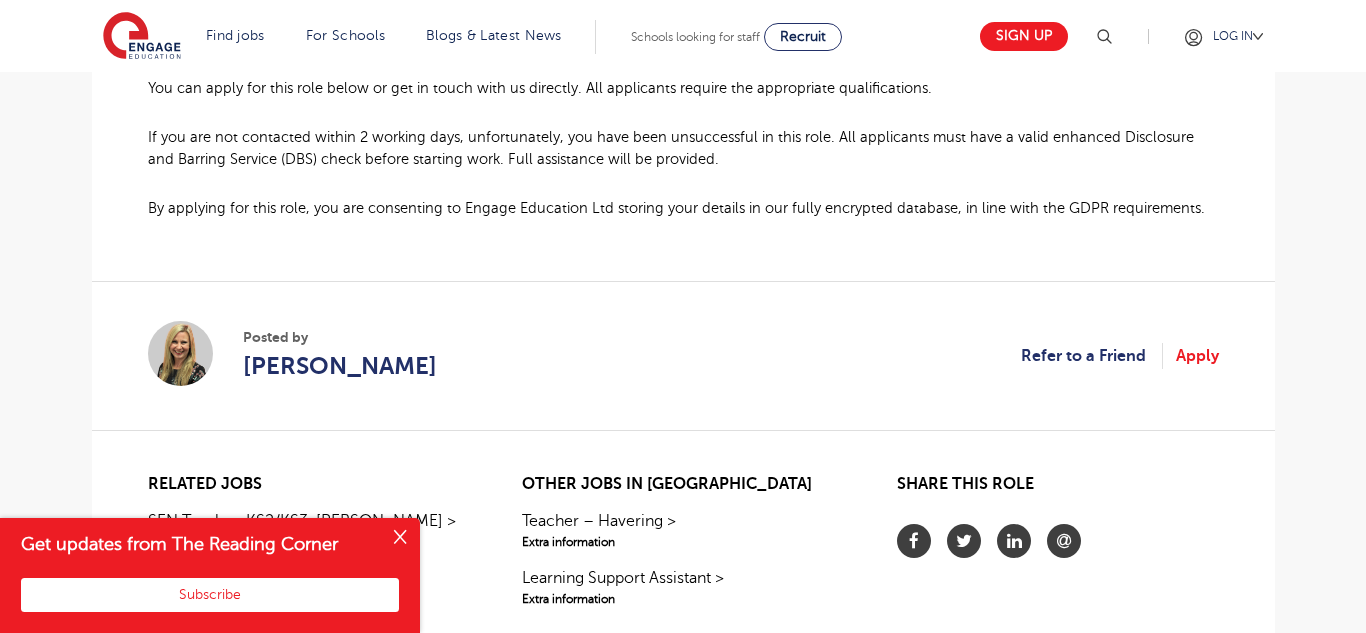 scroll, scrollTop: 1560, scrollLeft: 0, axis: vertical 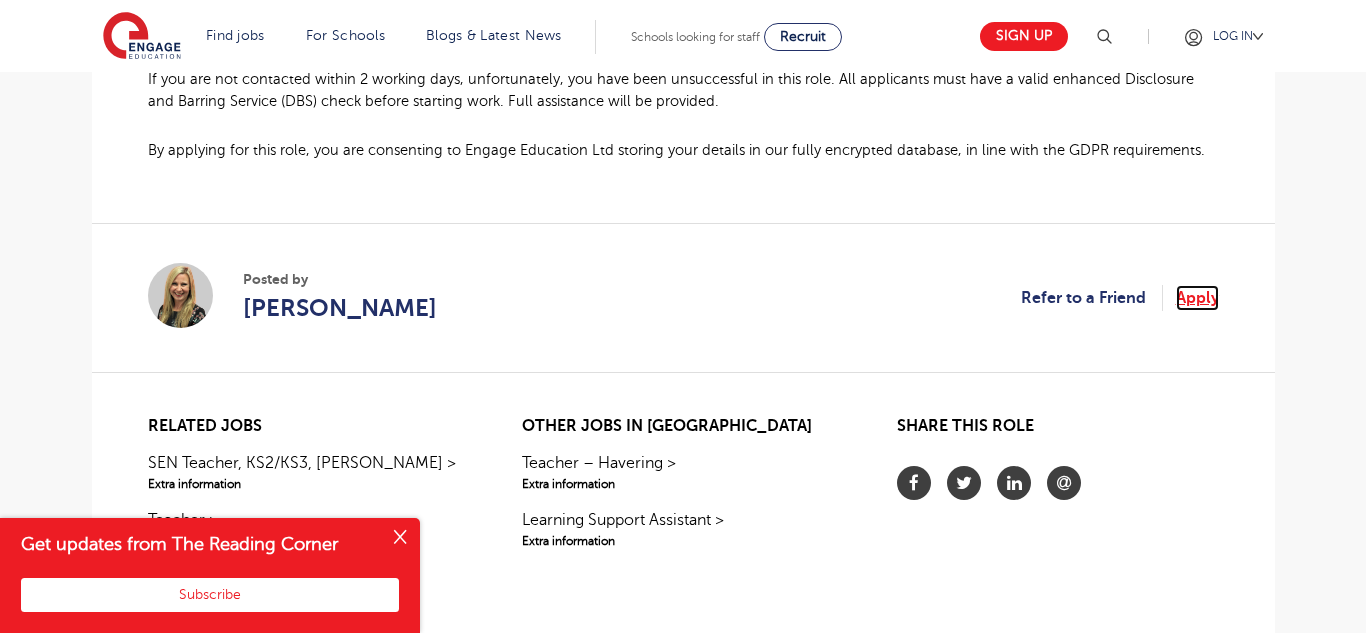 click on "Apply" at bounding box center (1197, 298) 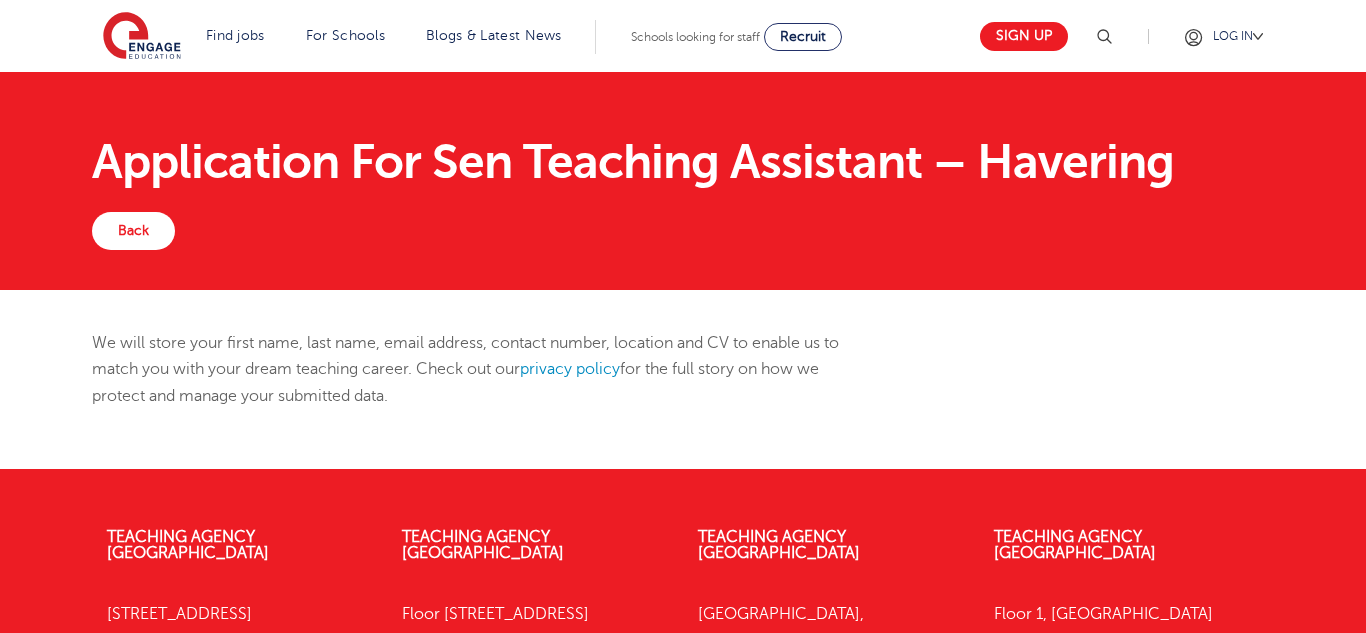 scroll, scrollTop: 0, scrollLeft: 0, axis: both 